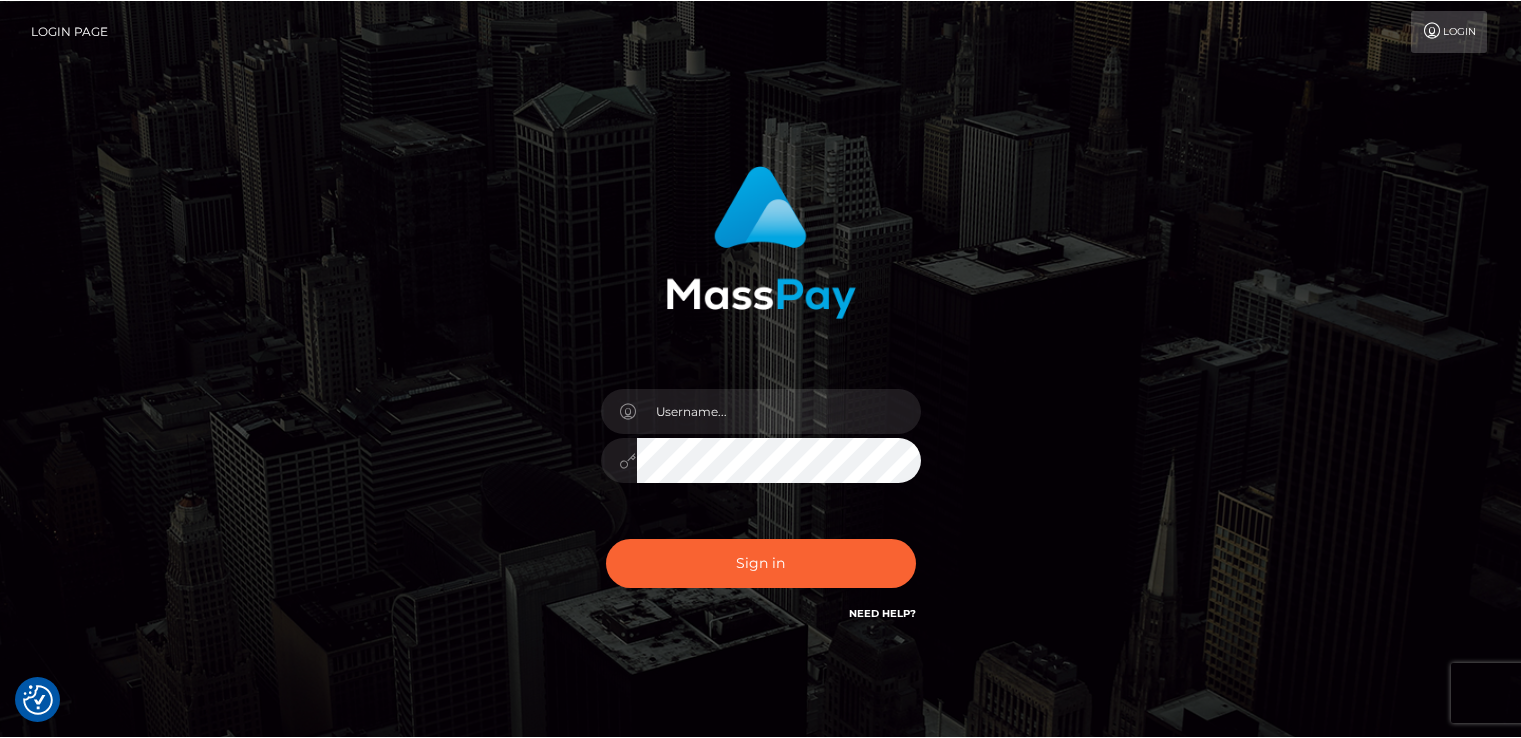 scroll, scrollTop: 0, scrollLeft: 0, axis: both 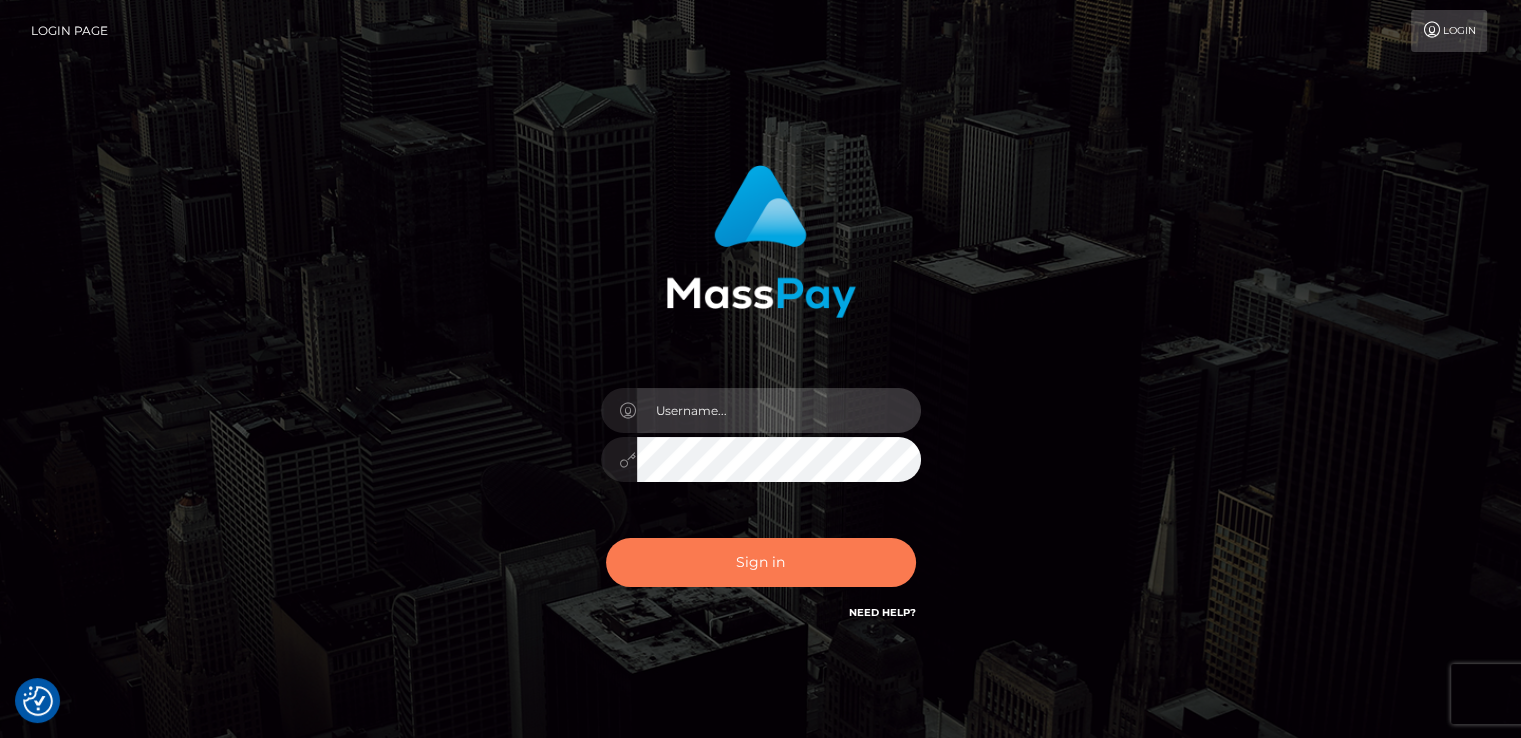 type on "catalinad" 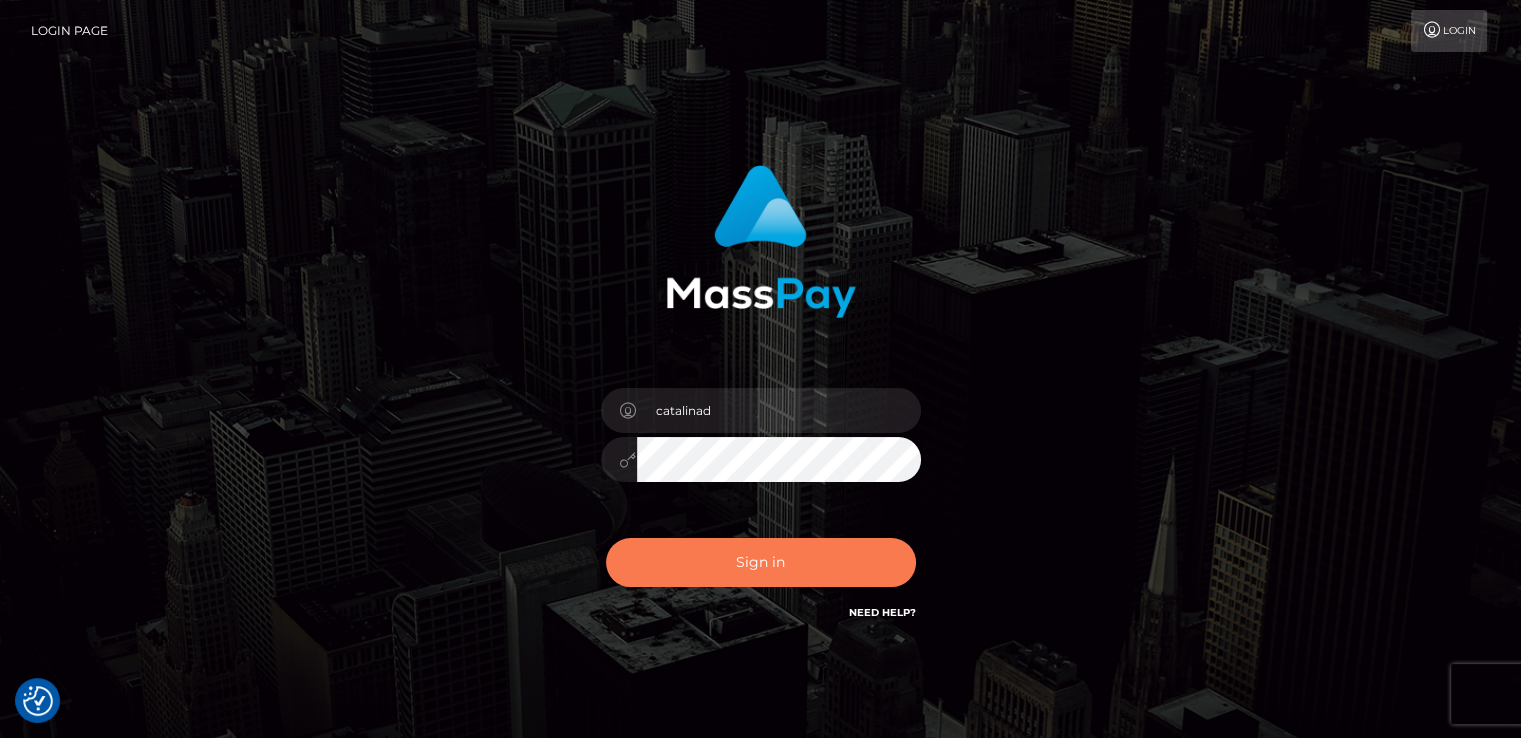 click on "Sign in" at bounding box center (761, 562) 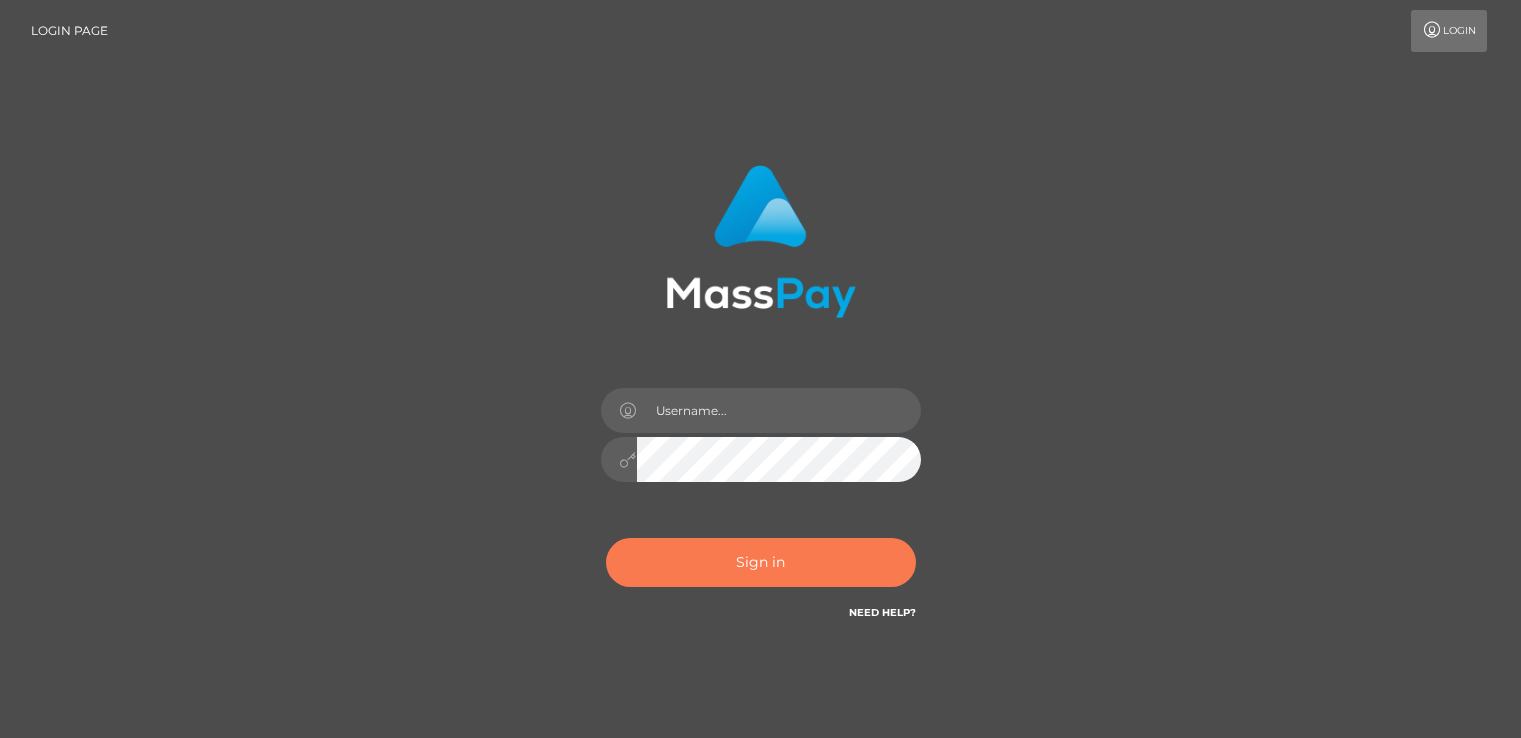 scroll, scrollTop: 0, scrollLeft: 0, axis: both 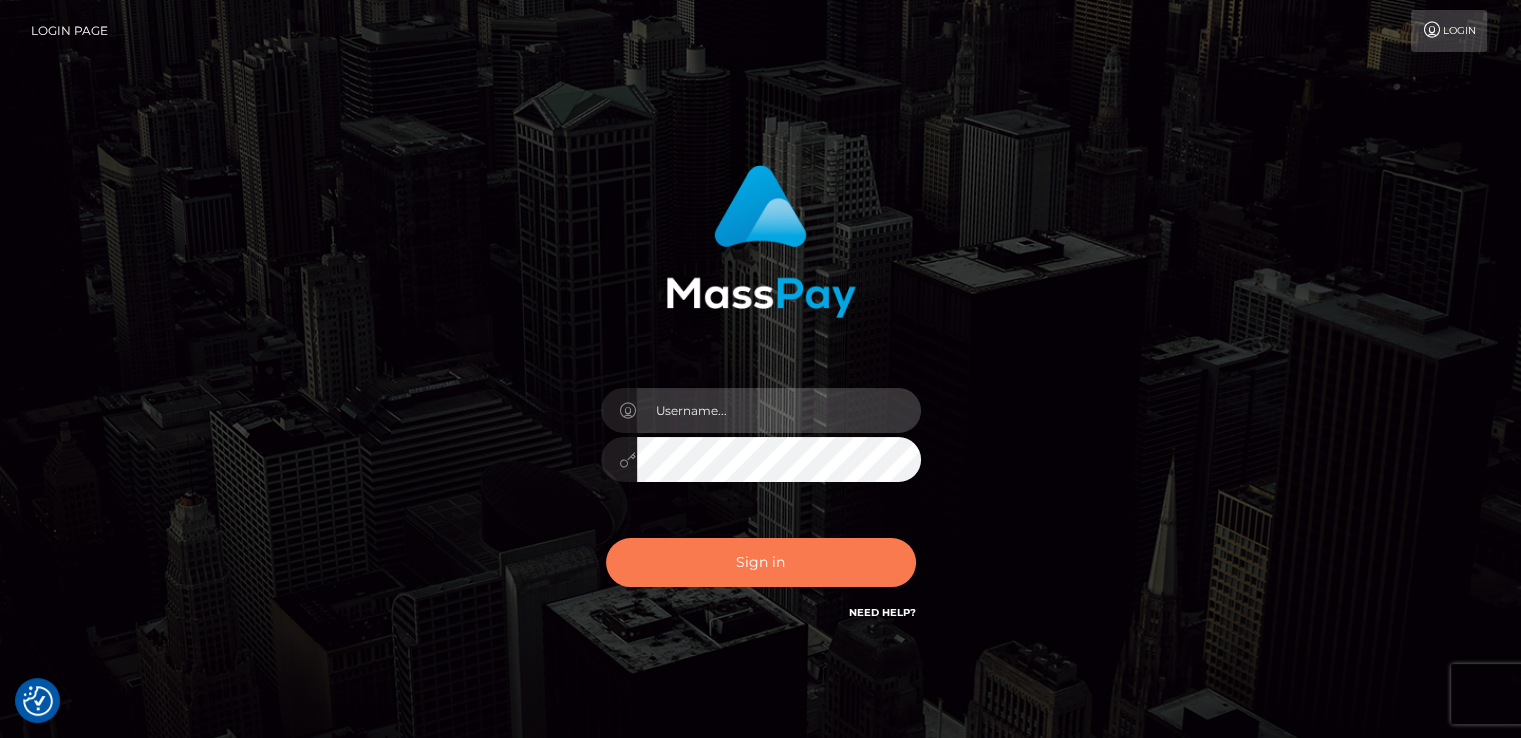 type on "catalinad" 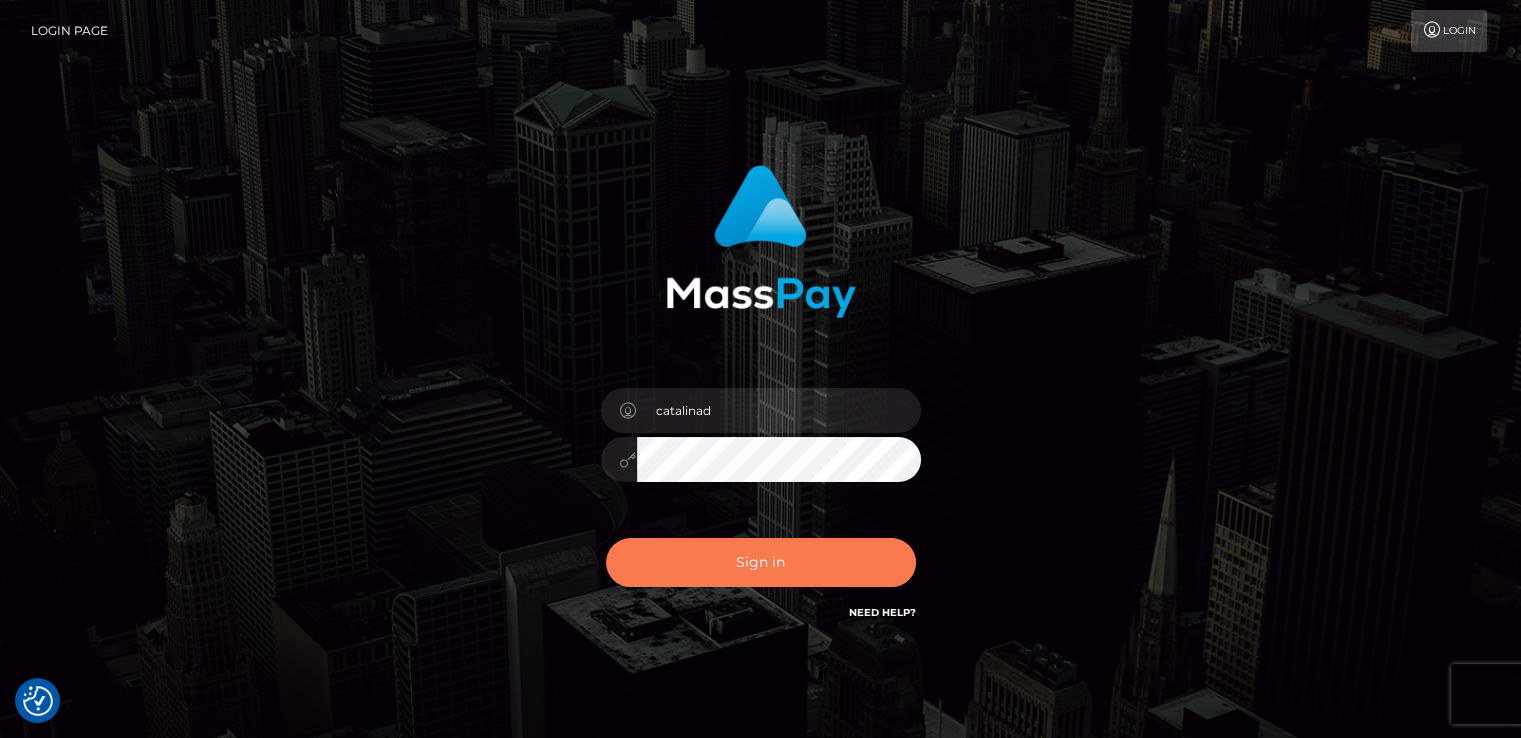 click on "Sign in" at bounding box center [761, 562] 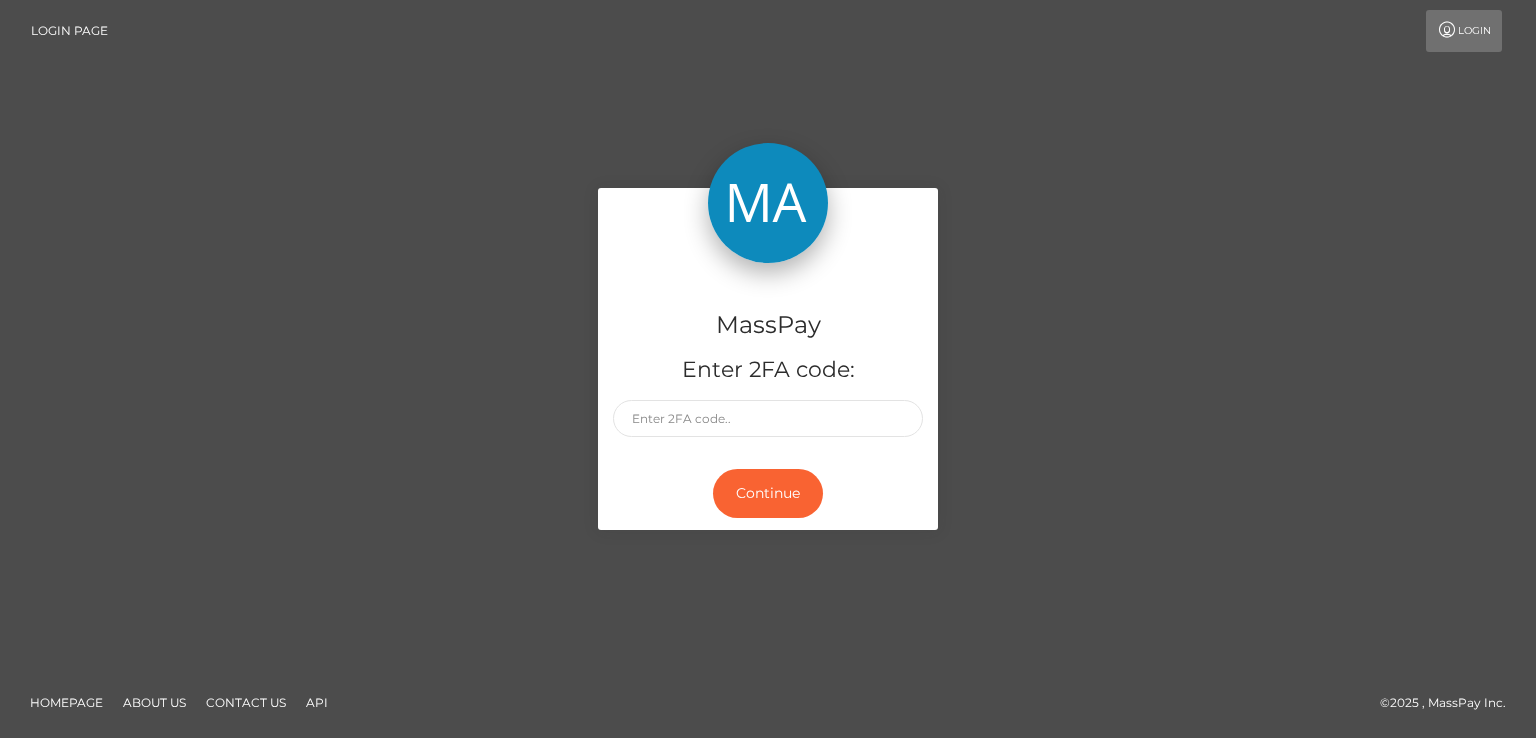 scroll, scrollTop: 0, scrollLeft: 0, axis: both 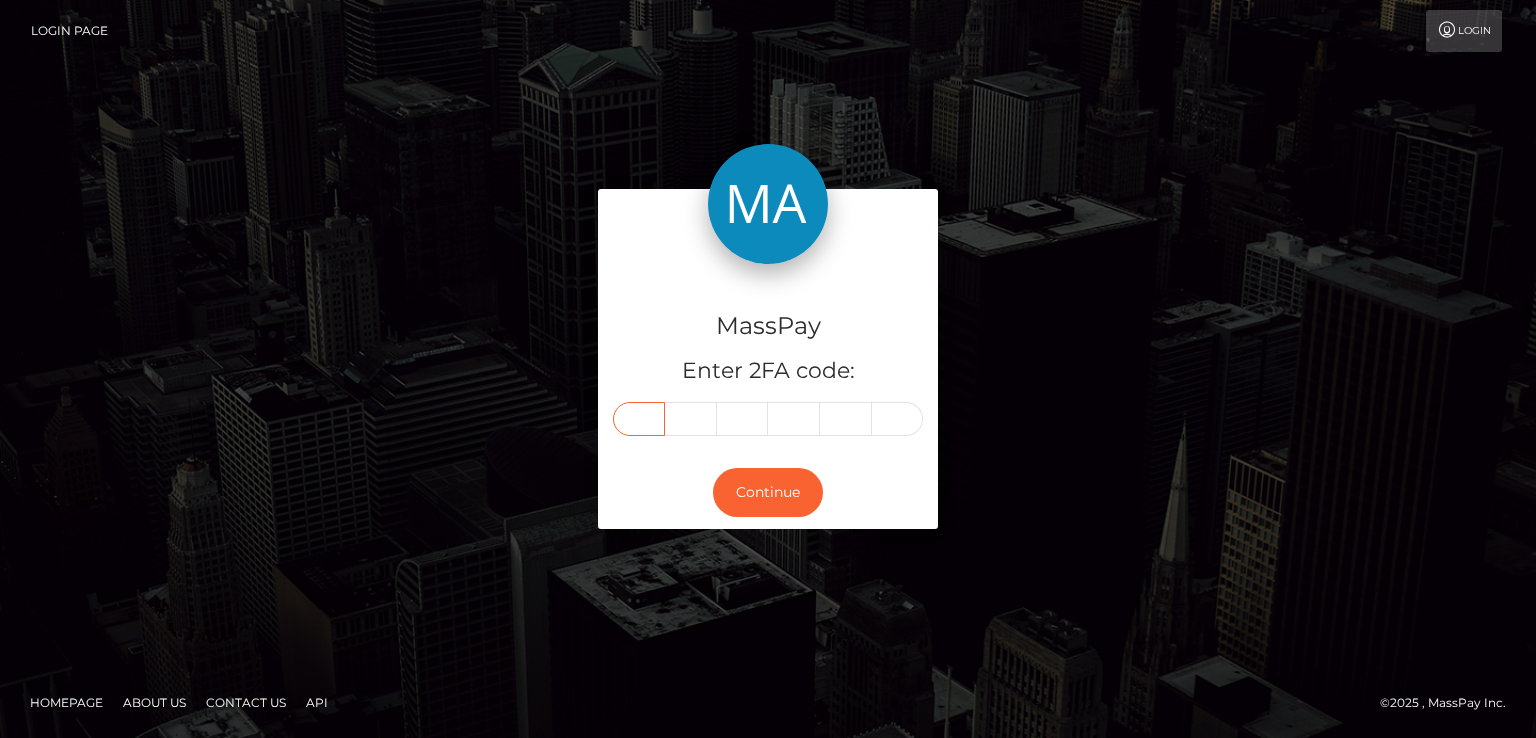 click at bounding box center (639, 419) 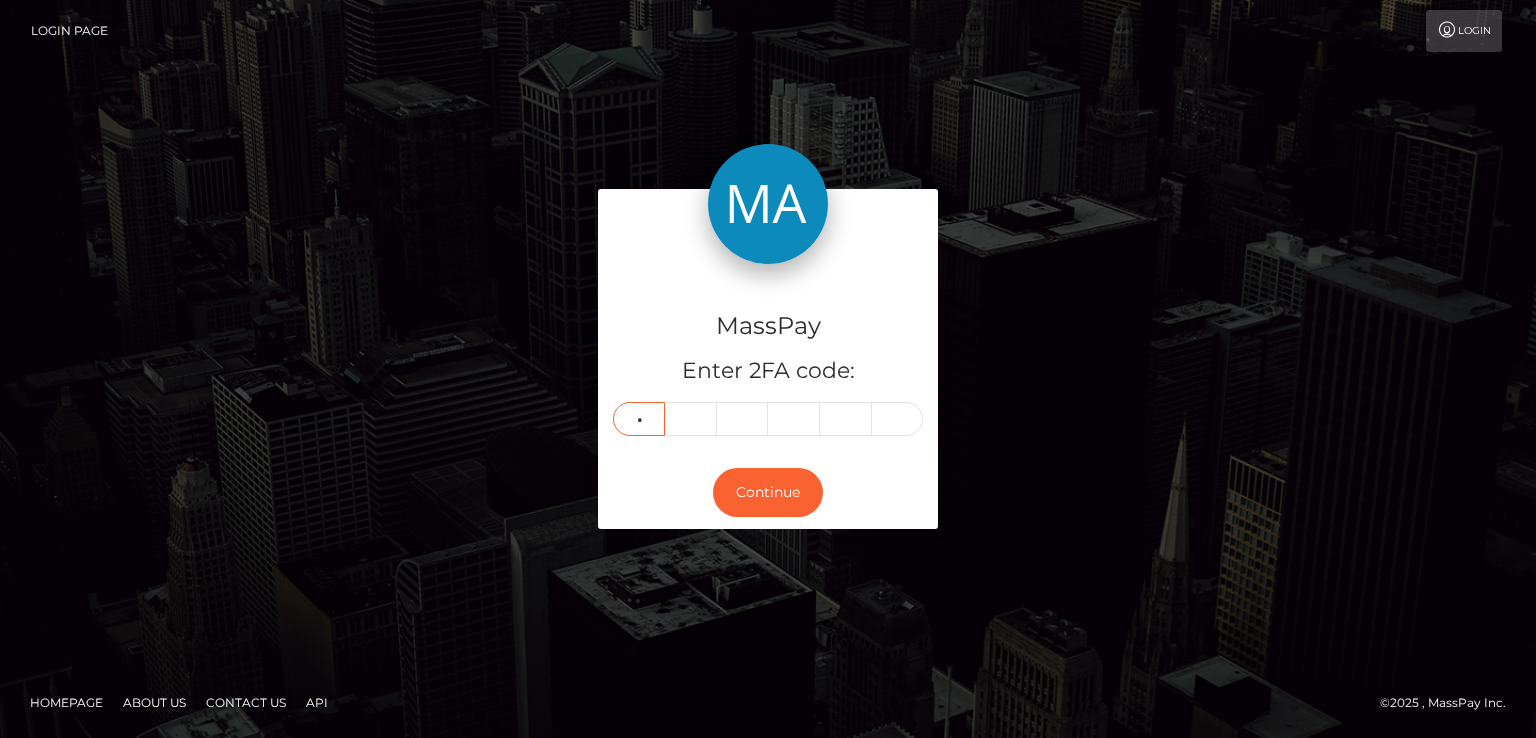 type on "2" 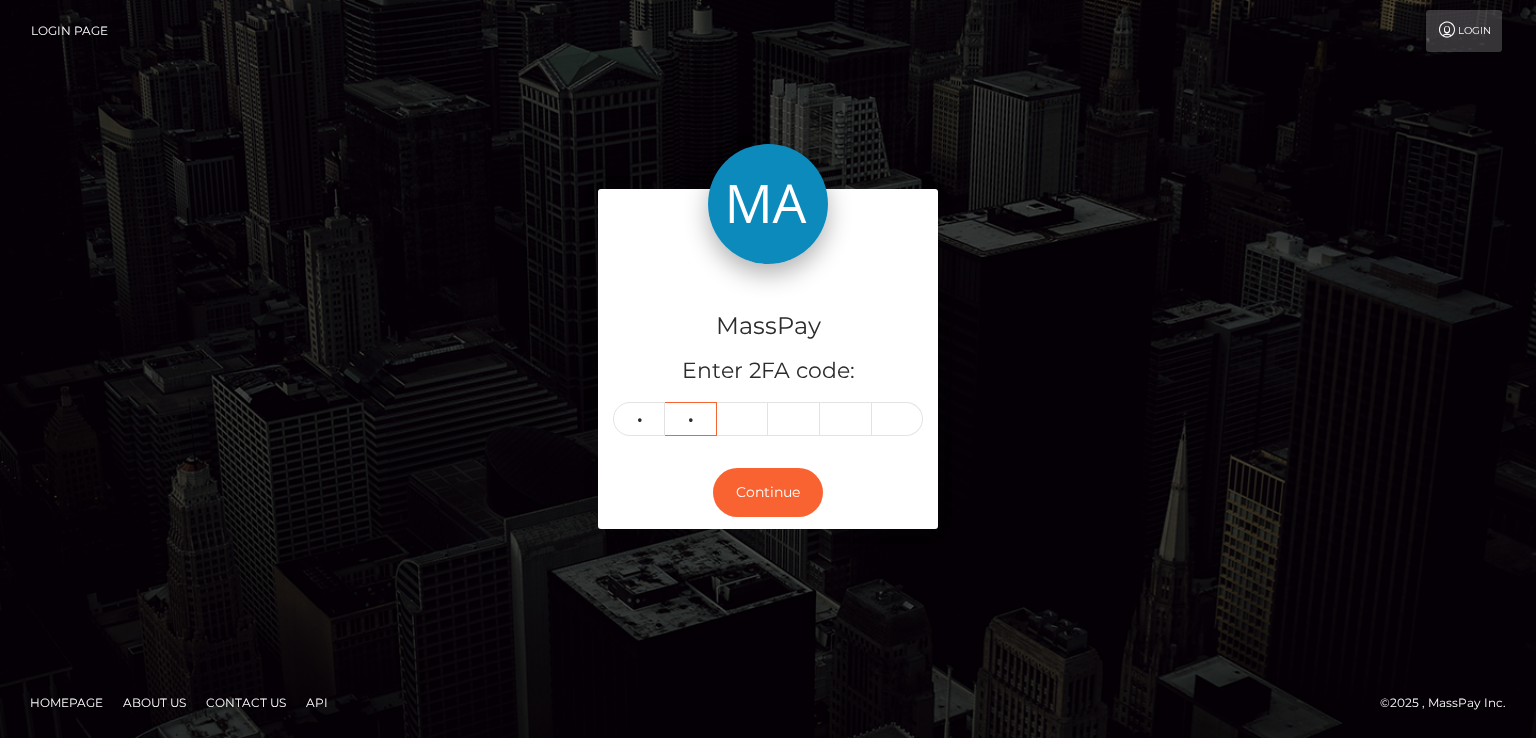 type on "3" 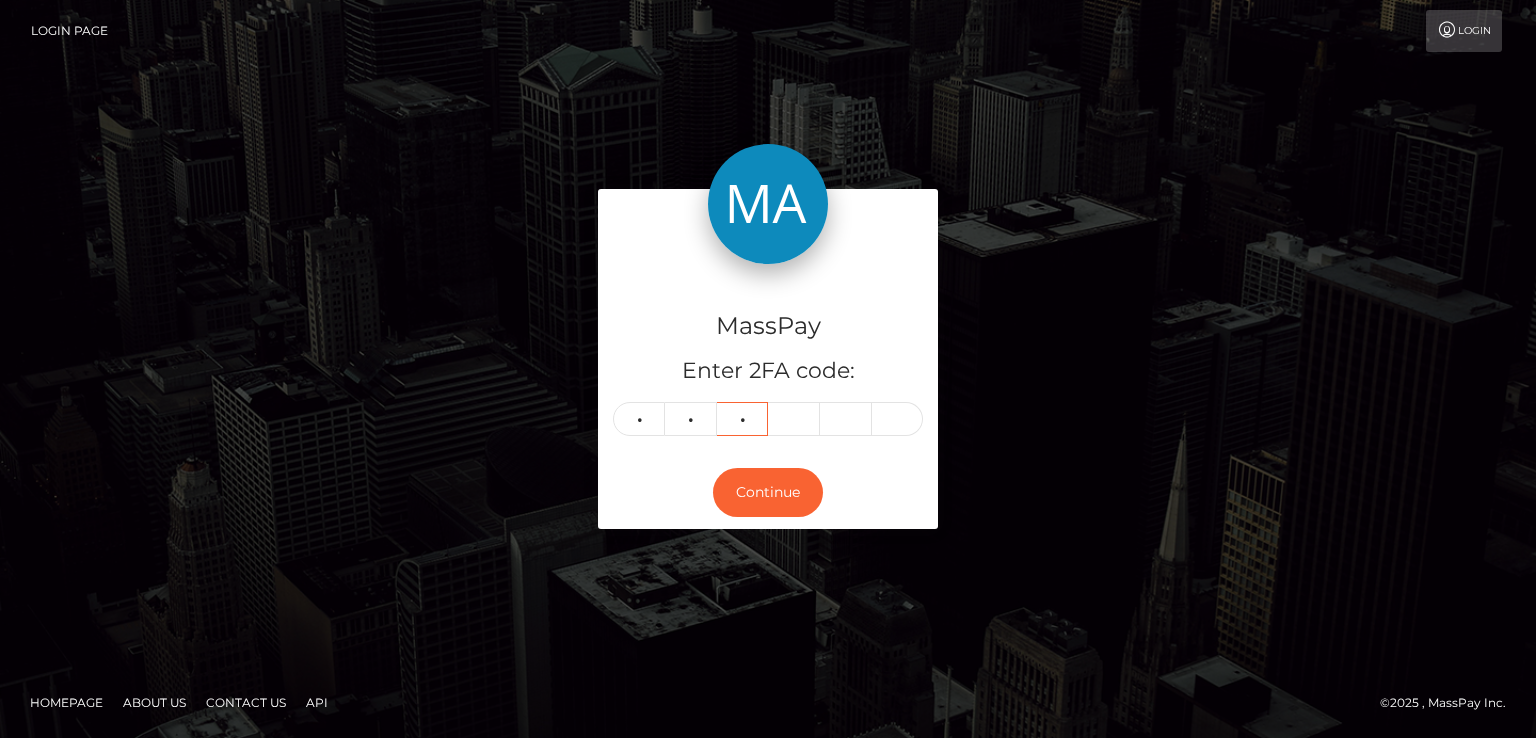 type on "8" 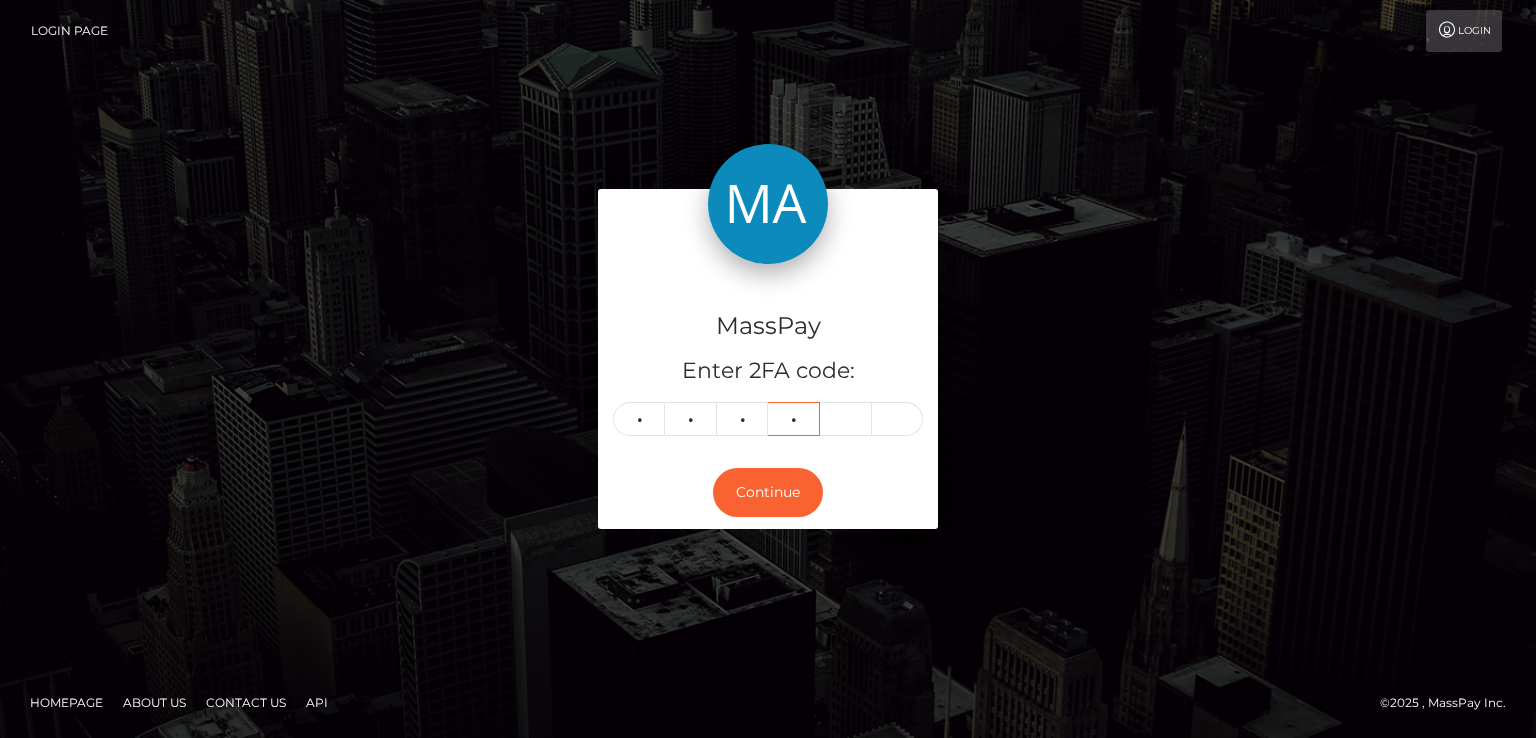 type on "6" 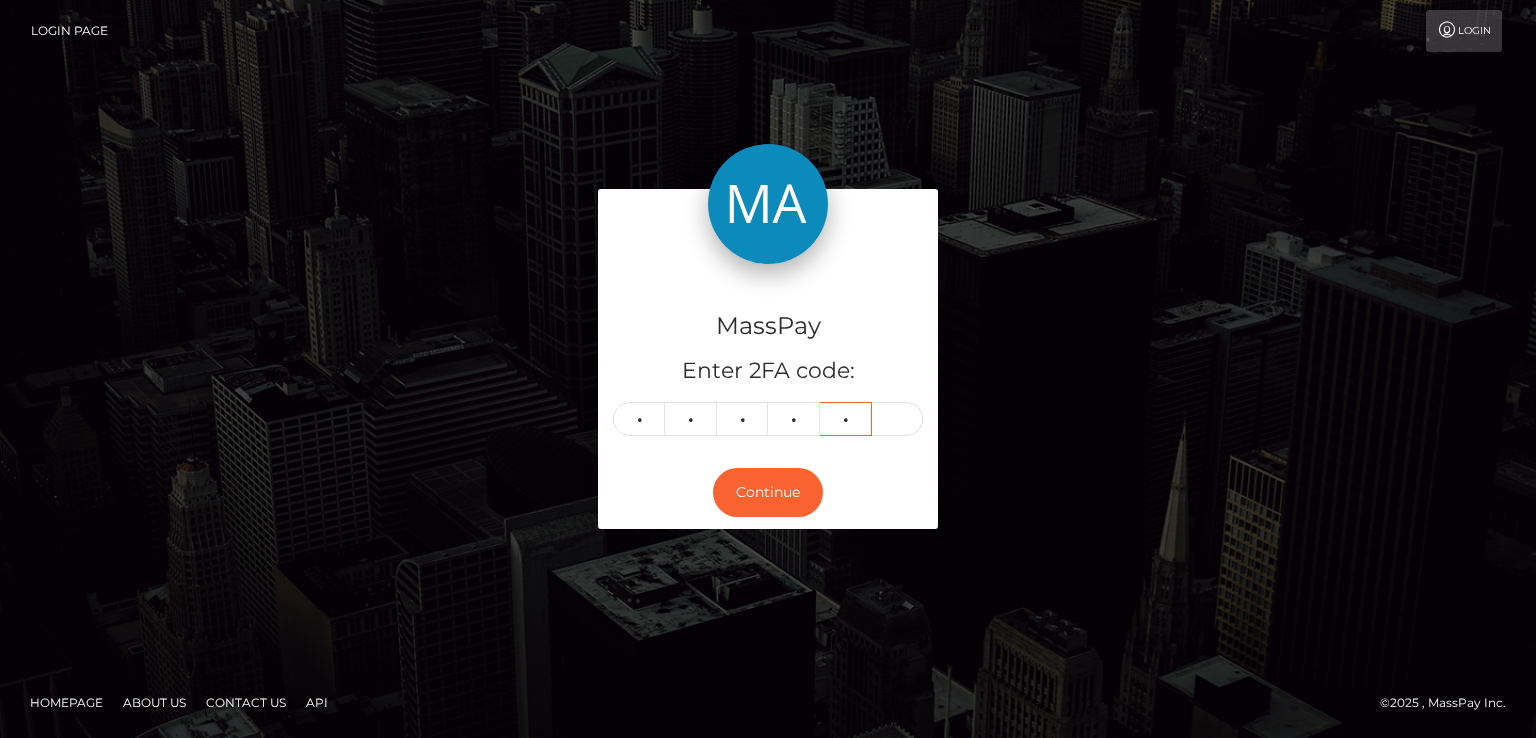 type on "4" 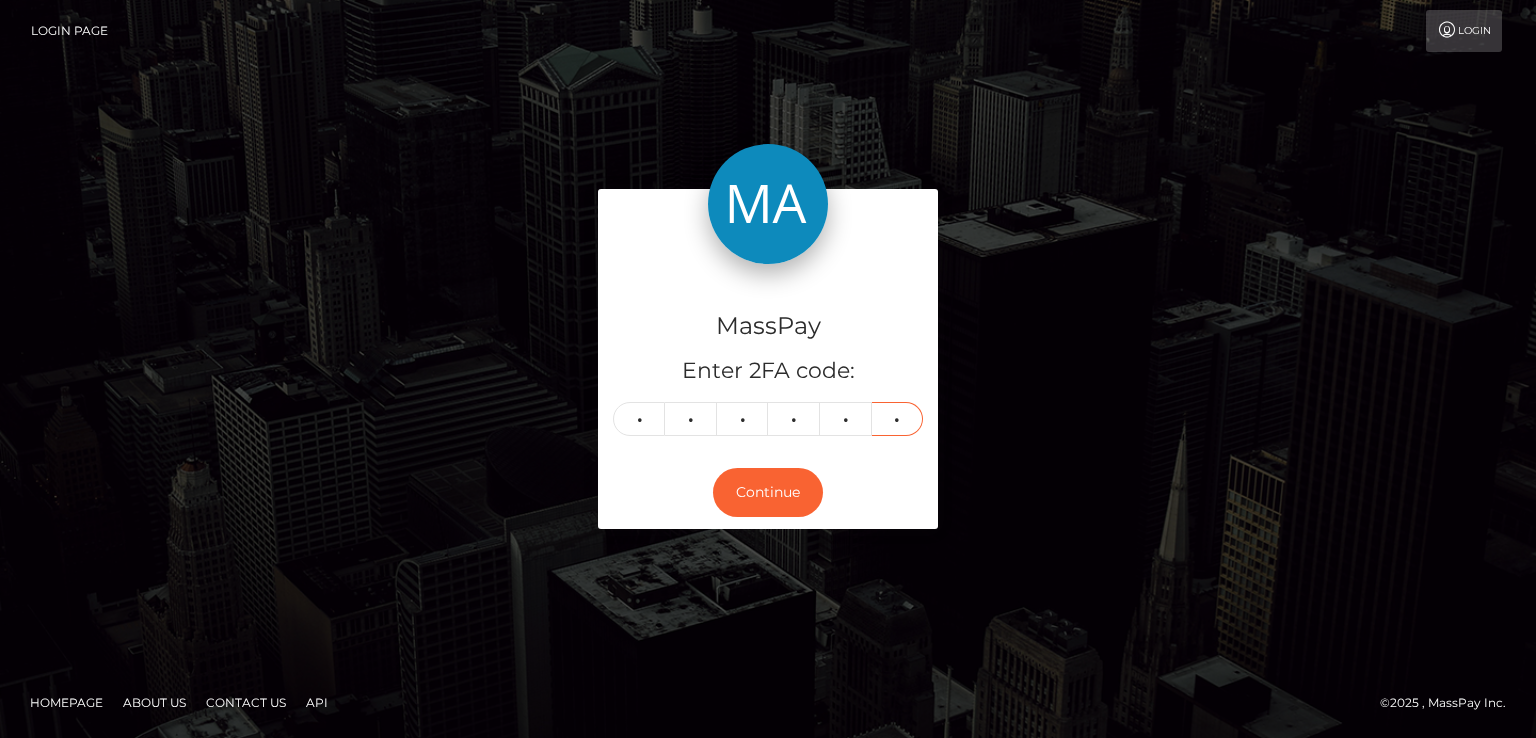 type on "9" 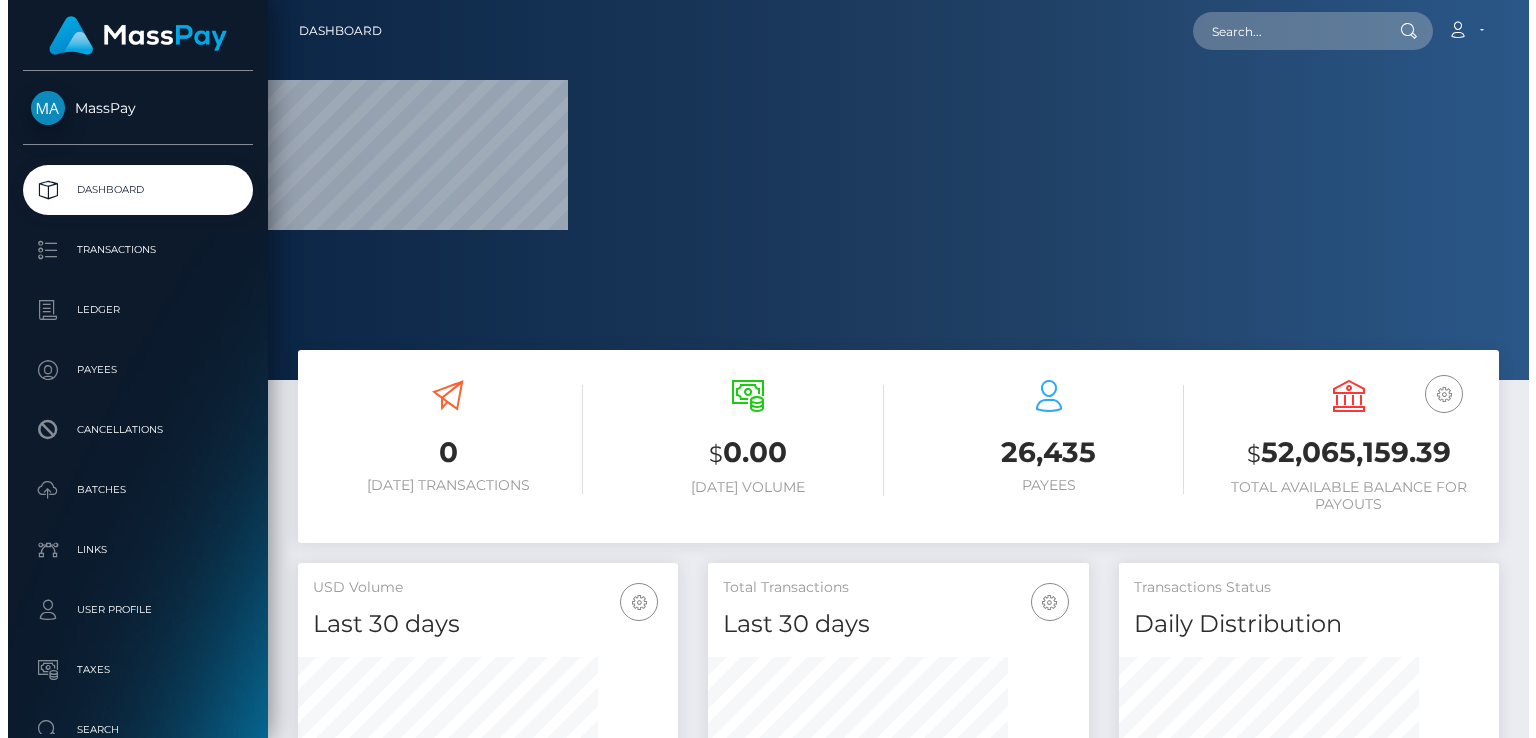 scroll, scrollTop: 0, scrollLeft: 0, axis: both 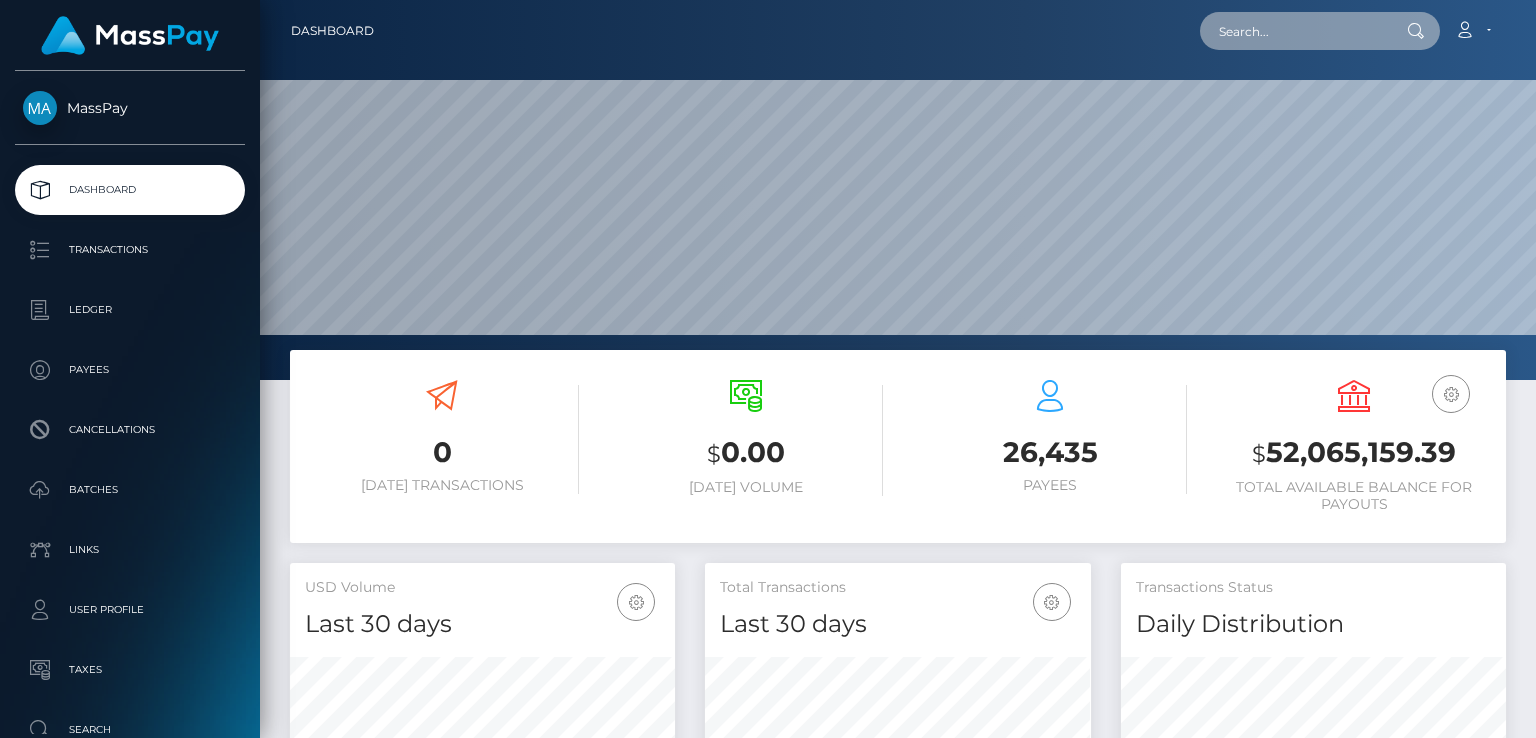 paste on "iturcanu@wowvegas.com" 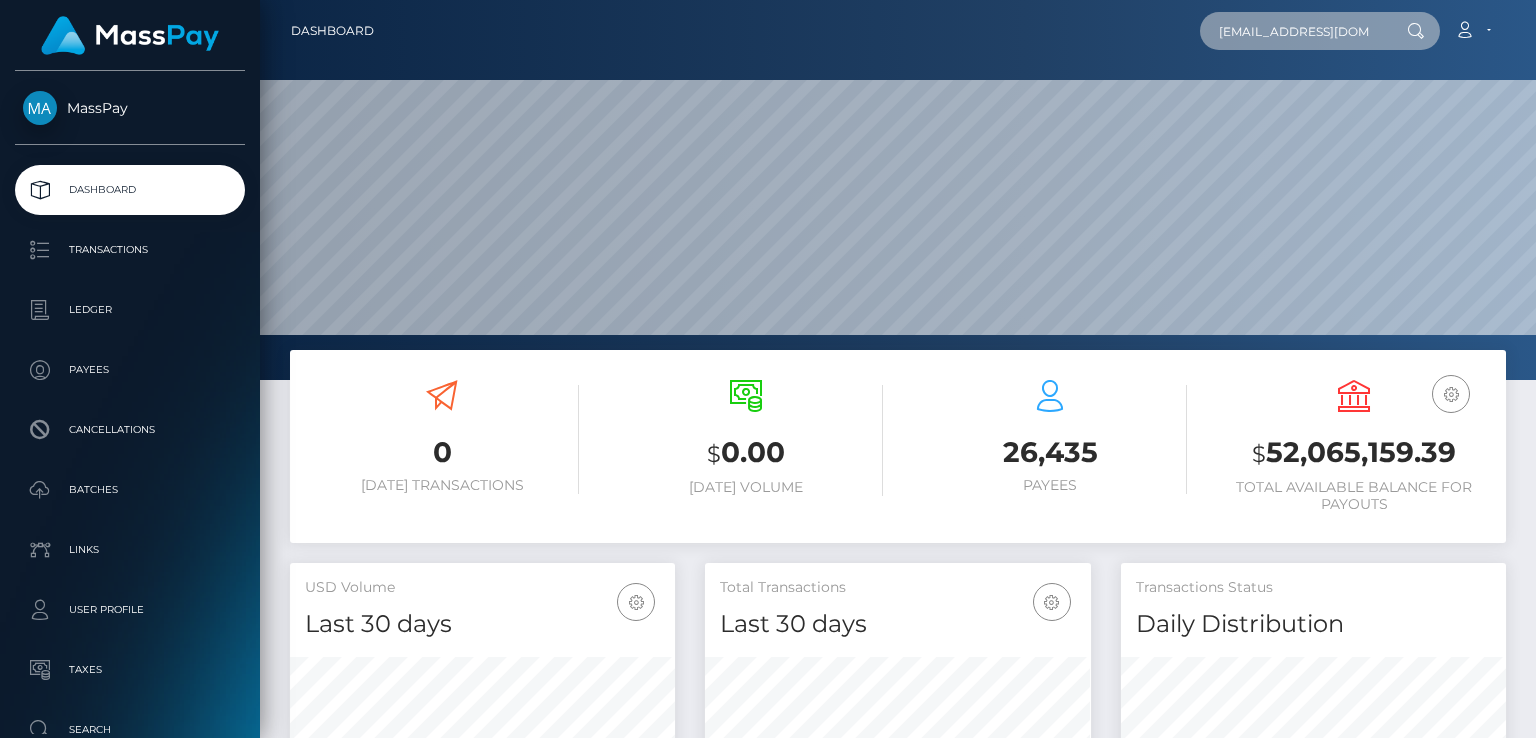 scroll, scrollTop: 0, scrollLeft: 7, axis: horizontal 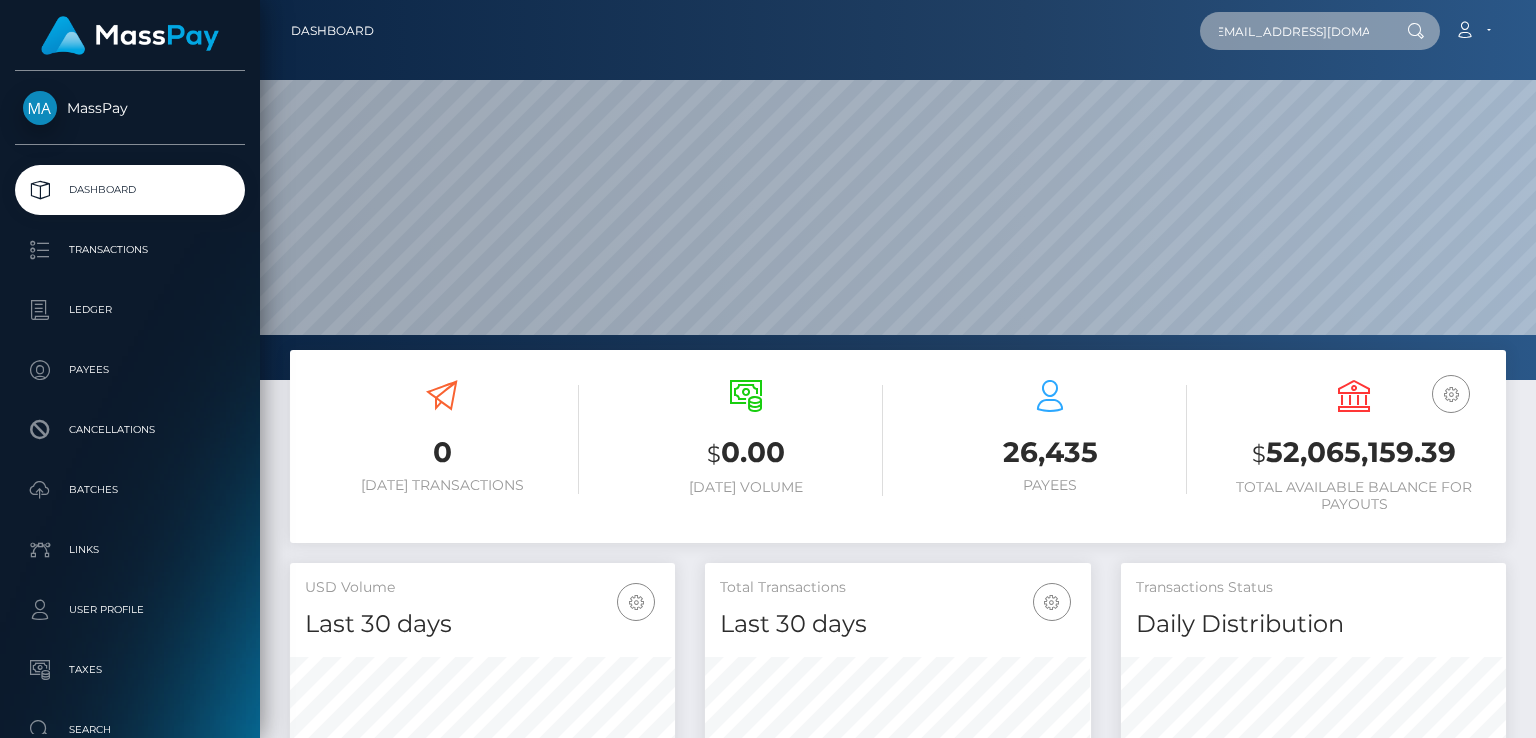 type on "iturcanu@wowvegas.com" 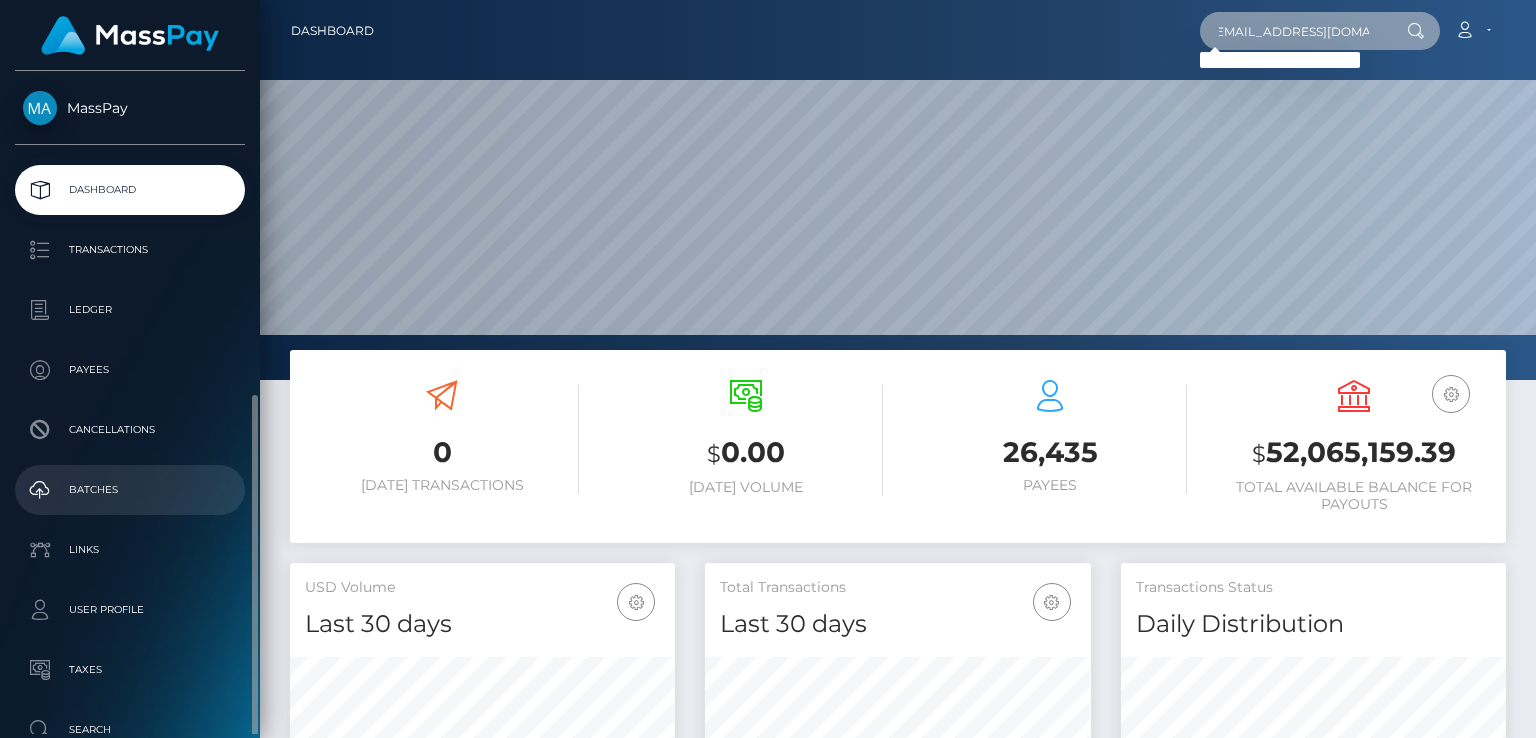 scroll, scrollTop: 181, scrollLeft: 0, axis: vertical 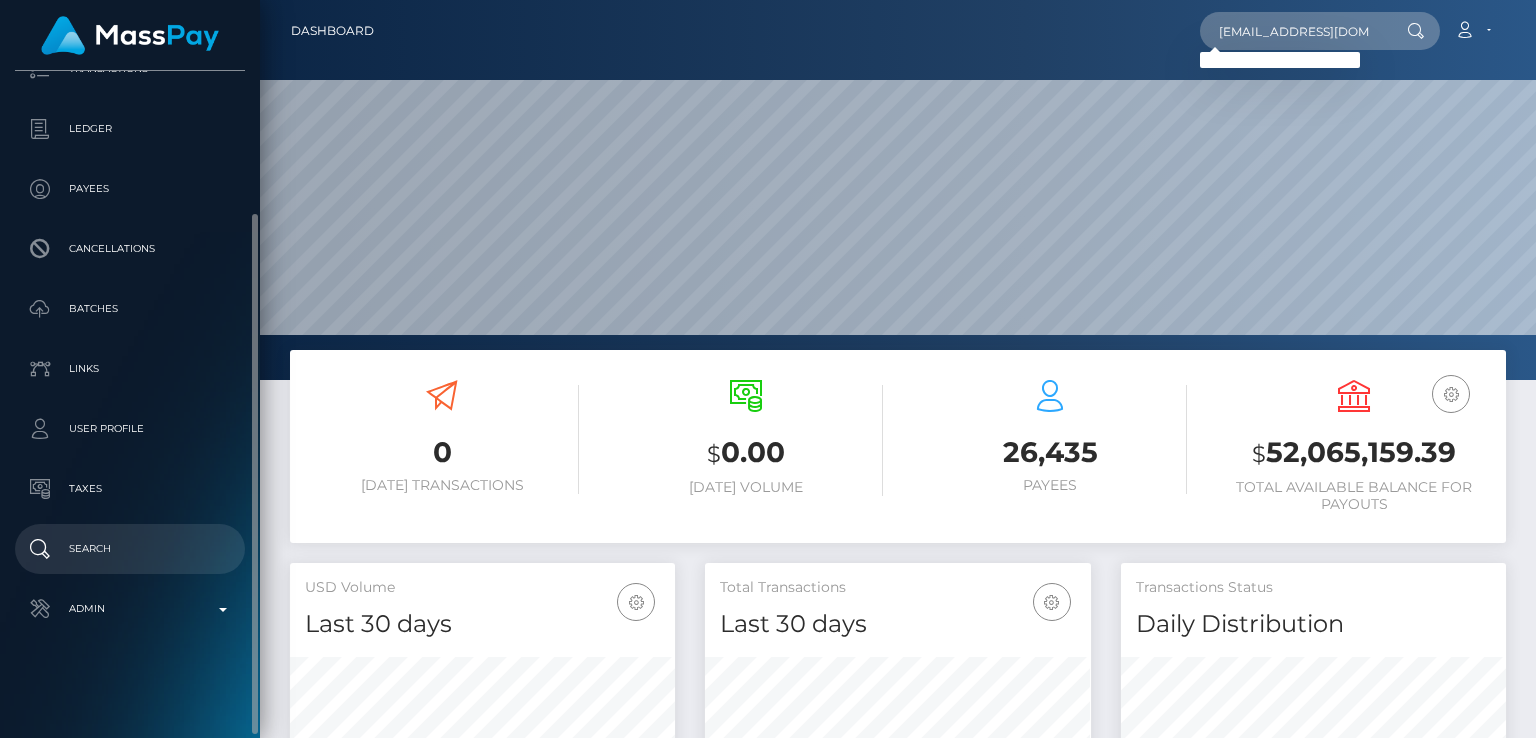 click on "Search" at bounding box center [130, 549] 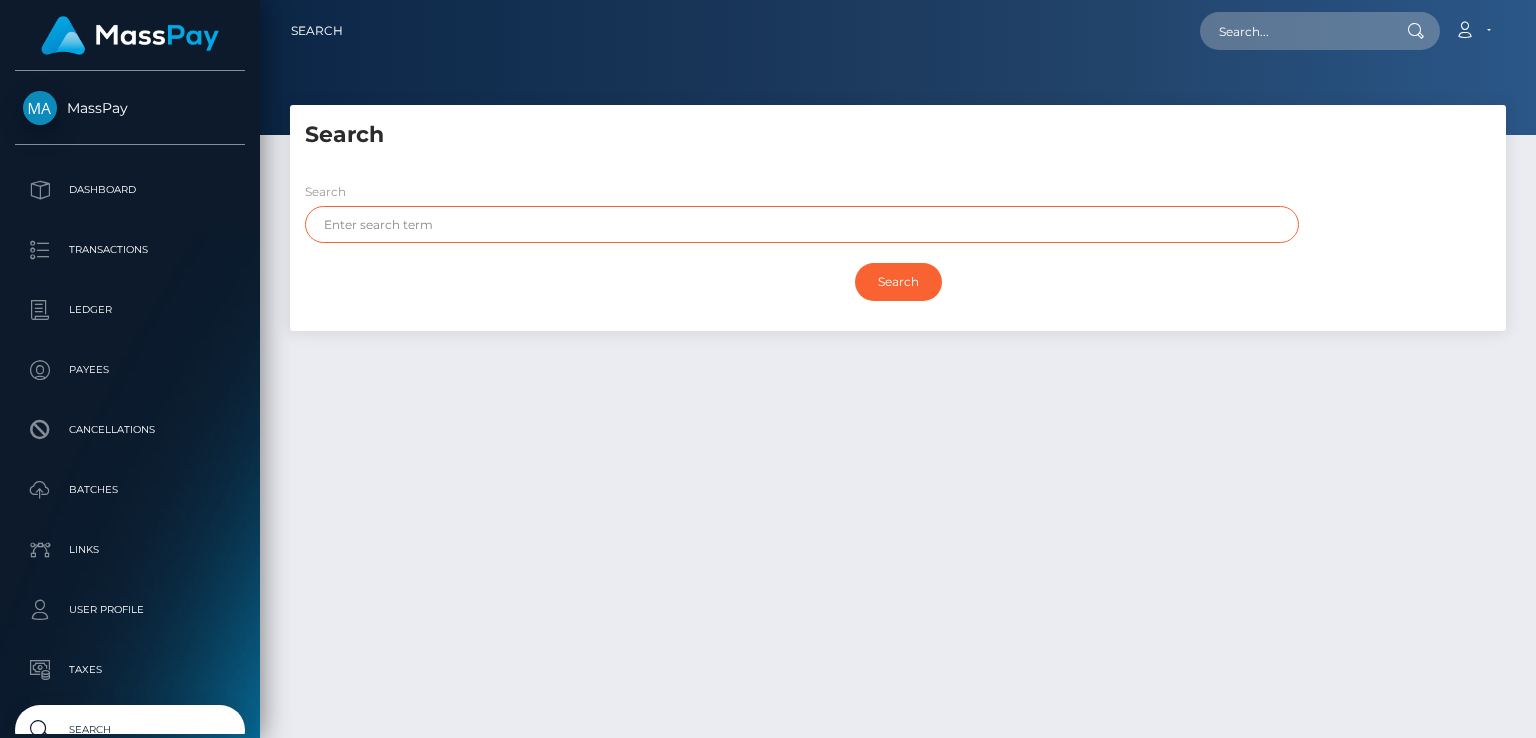 scroll, scrollTop: 0, scrollLeft: 0, axis: both 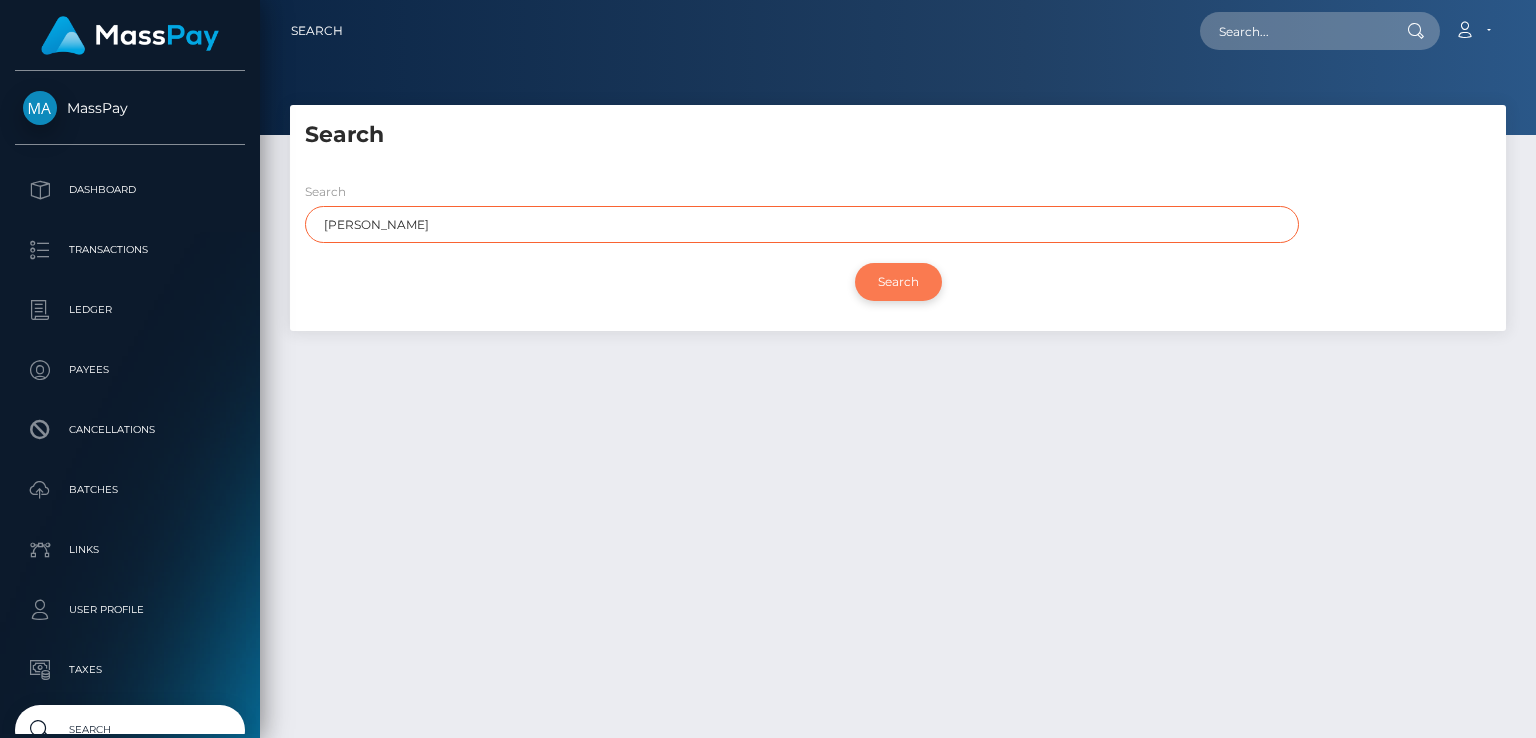type on "[PERSON_NAME]" 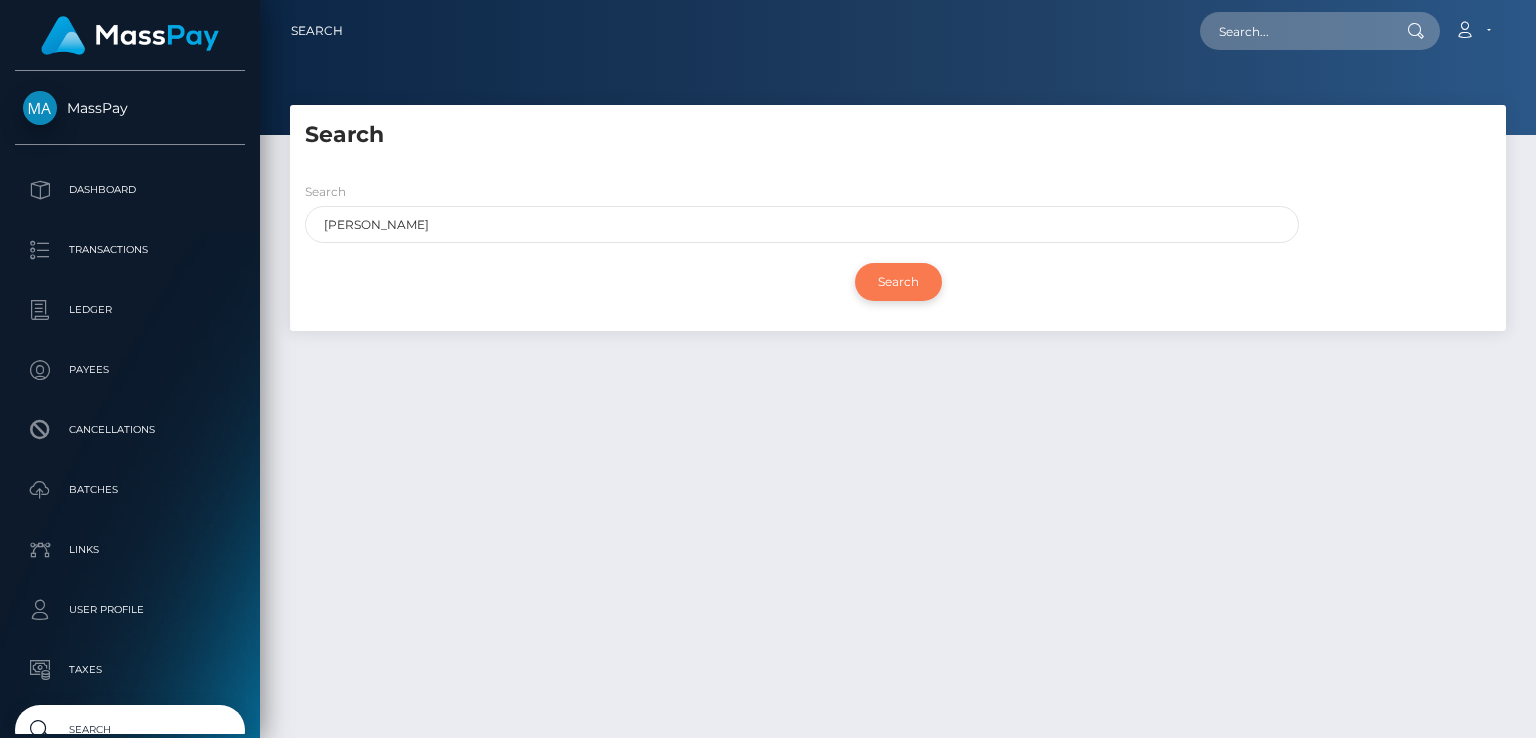 click on "Search" at bounding box center [898, 282] 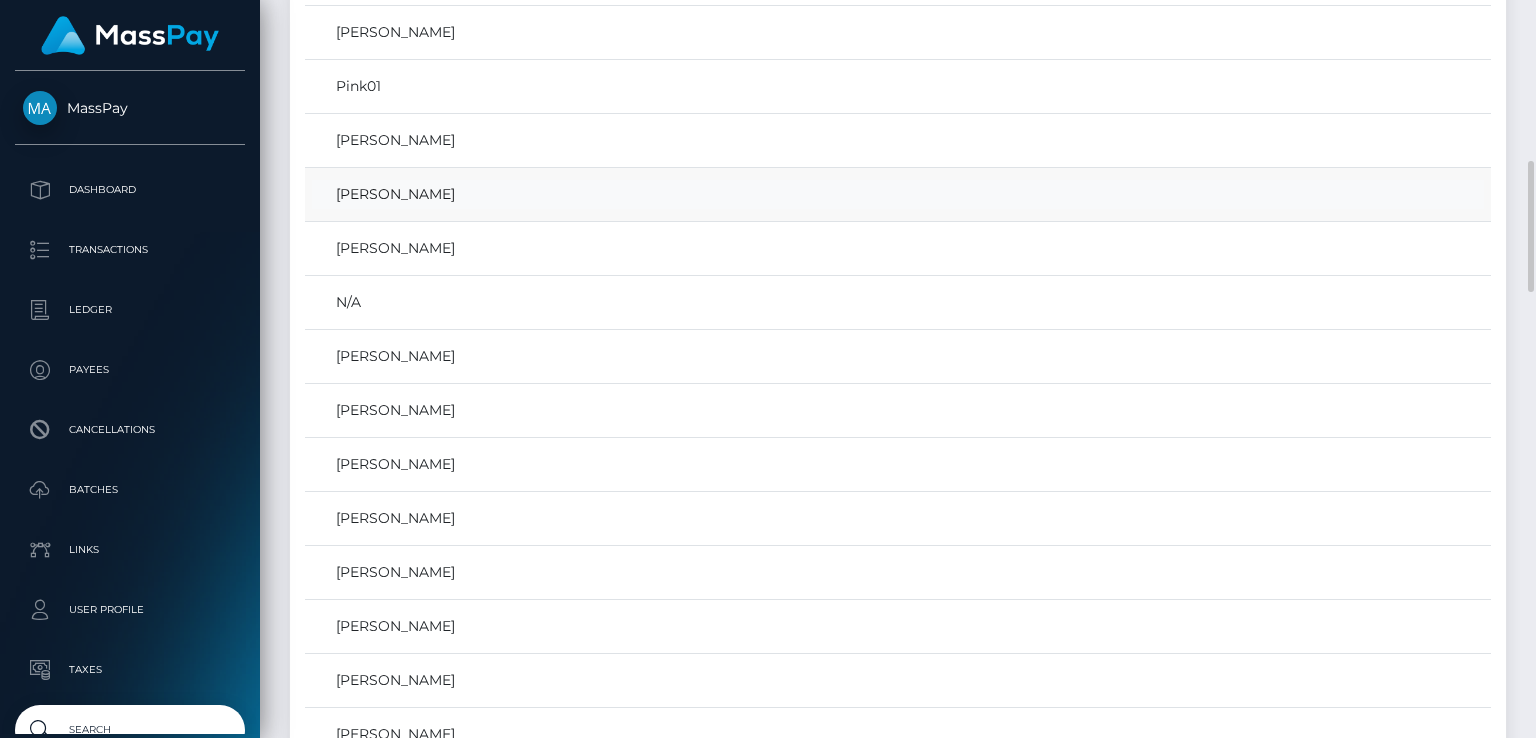 scroll, scrollTop: 0, scrollLeft: 0, axis: both 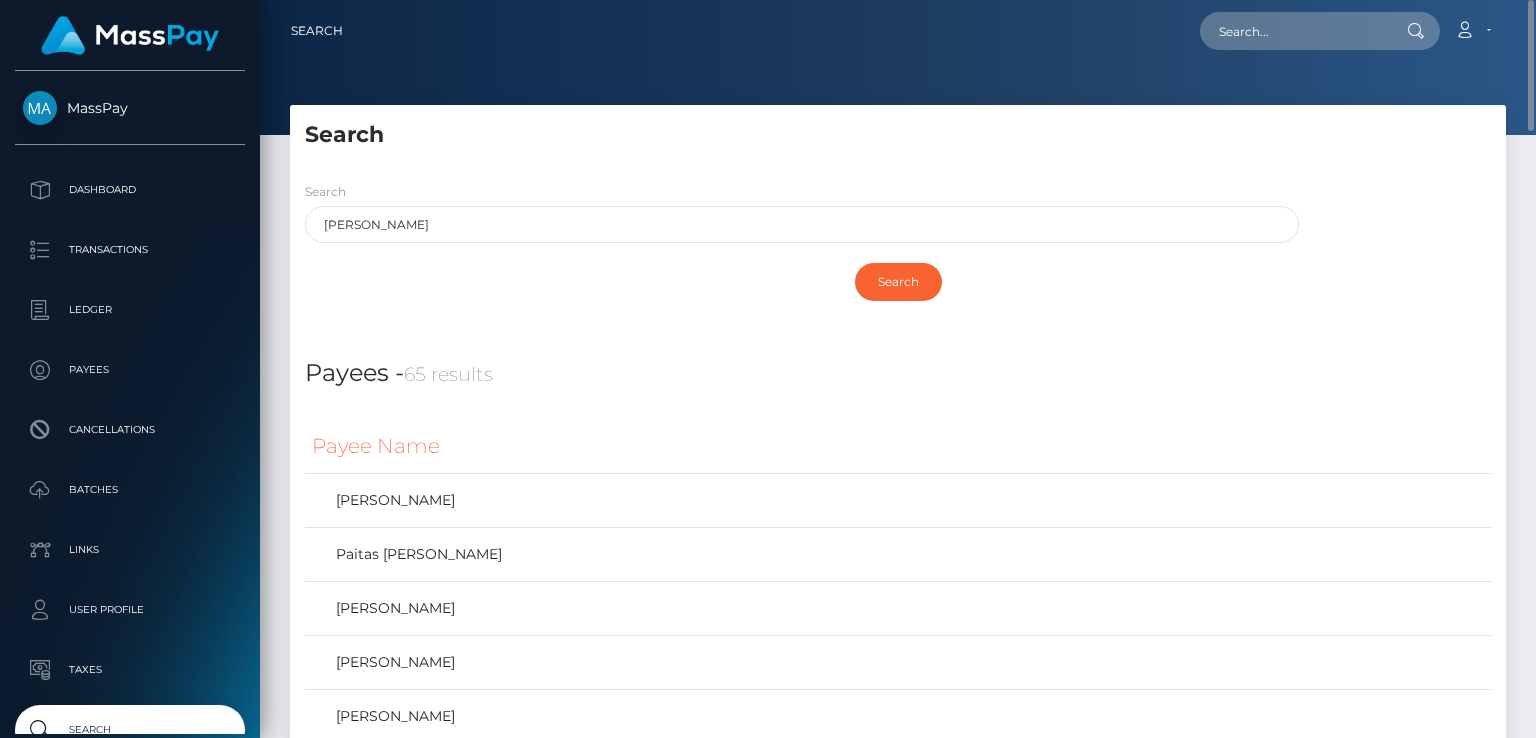 click on "Search" at bounding box center (898, 135) 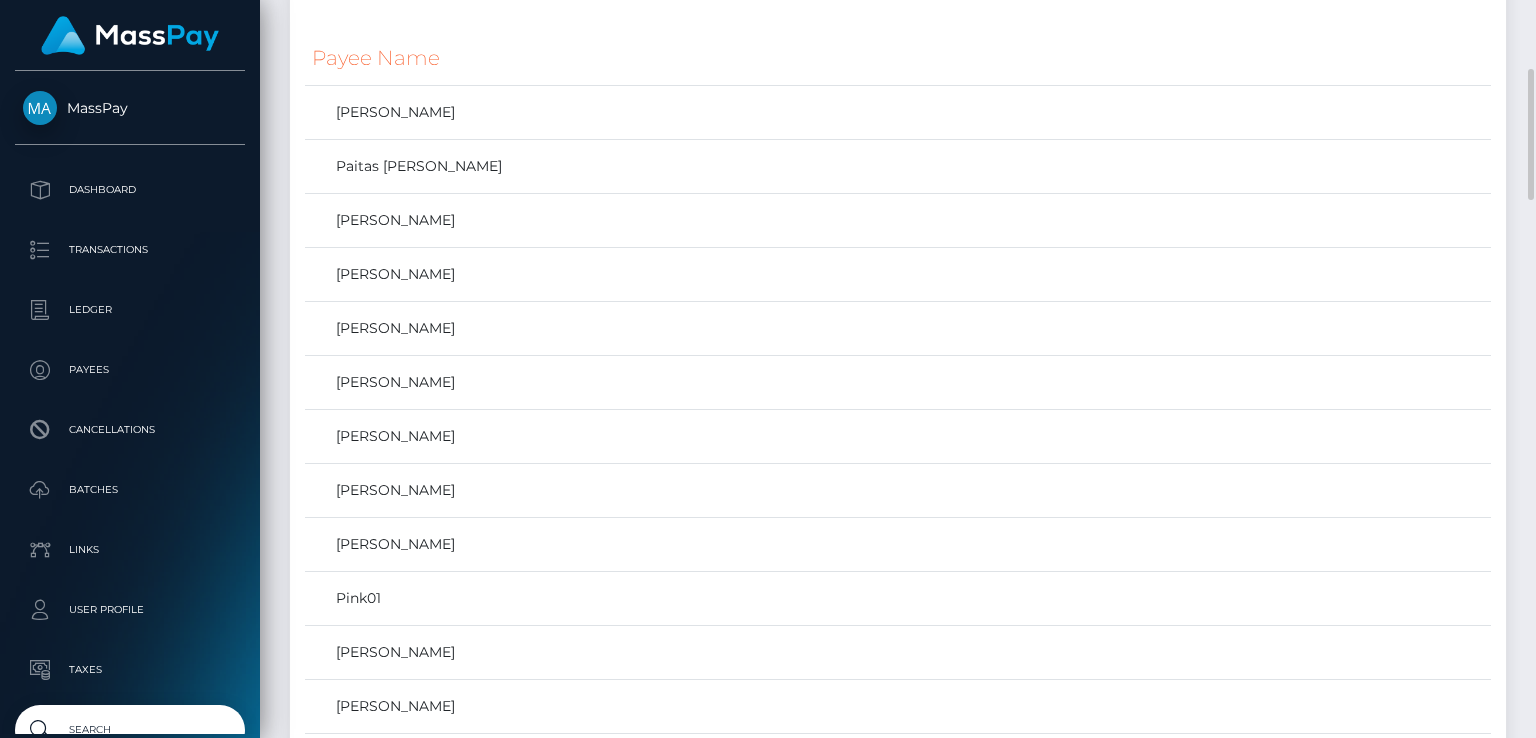 scroll, scrollTop: 0, scrollLeft: 0, axis: both 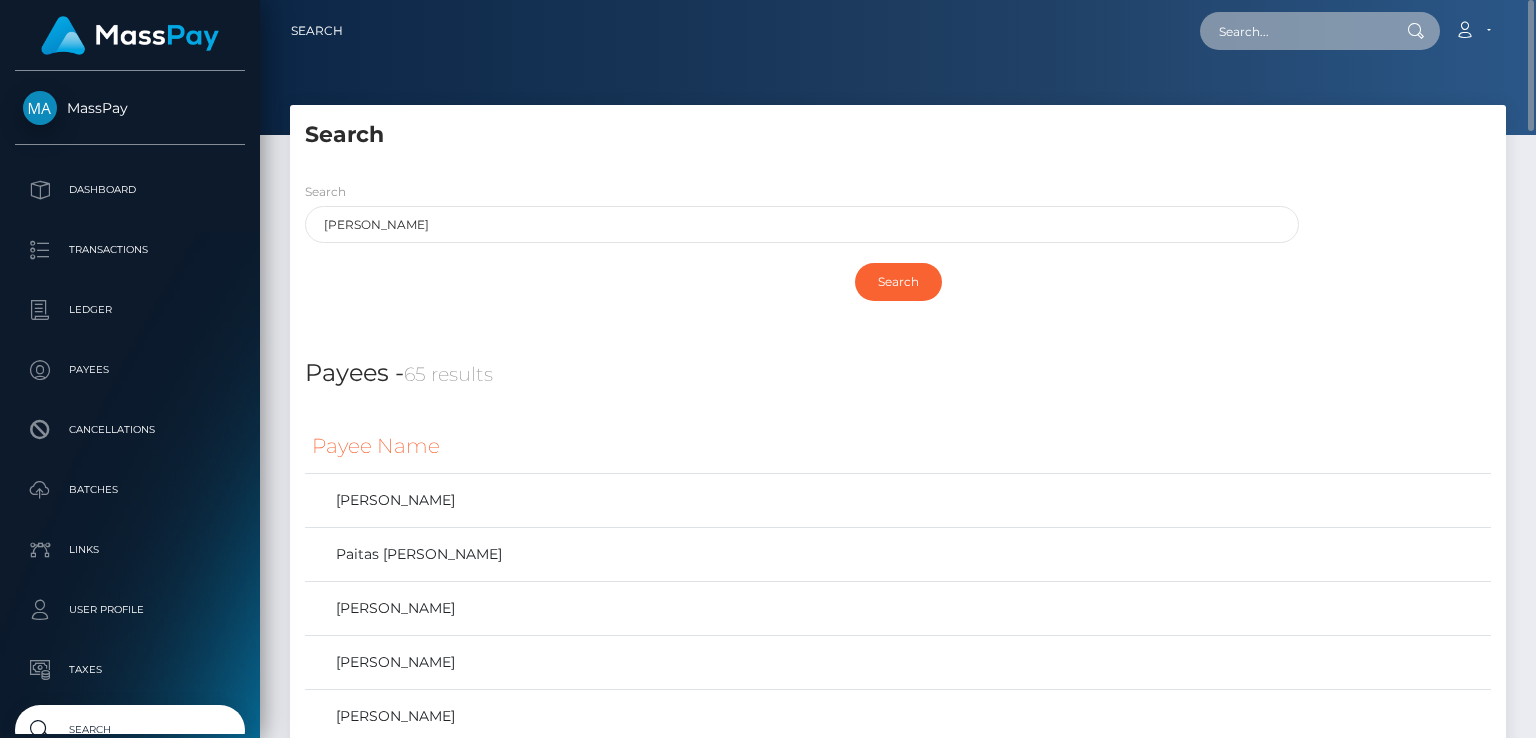 paste on "[EMAIL_ADDRESS][DOMAIN_NAME]" 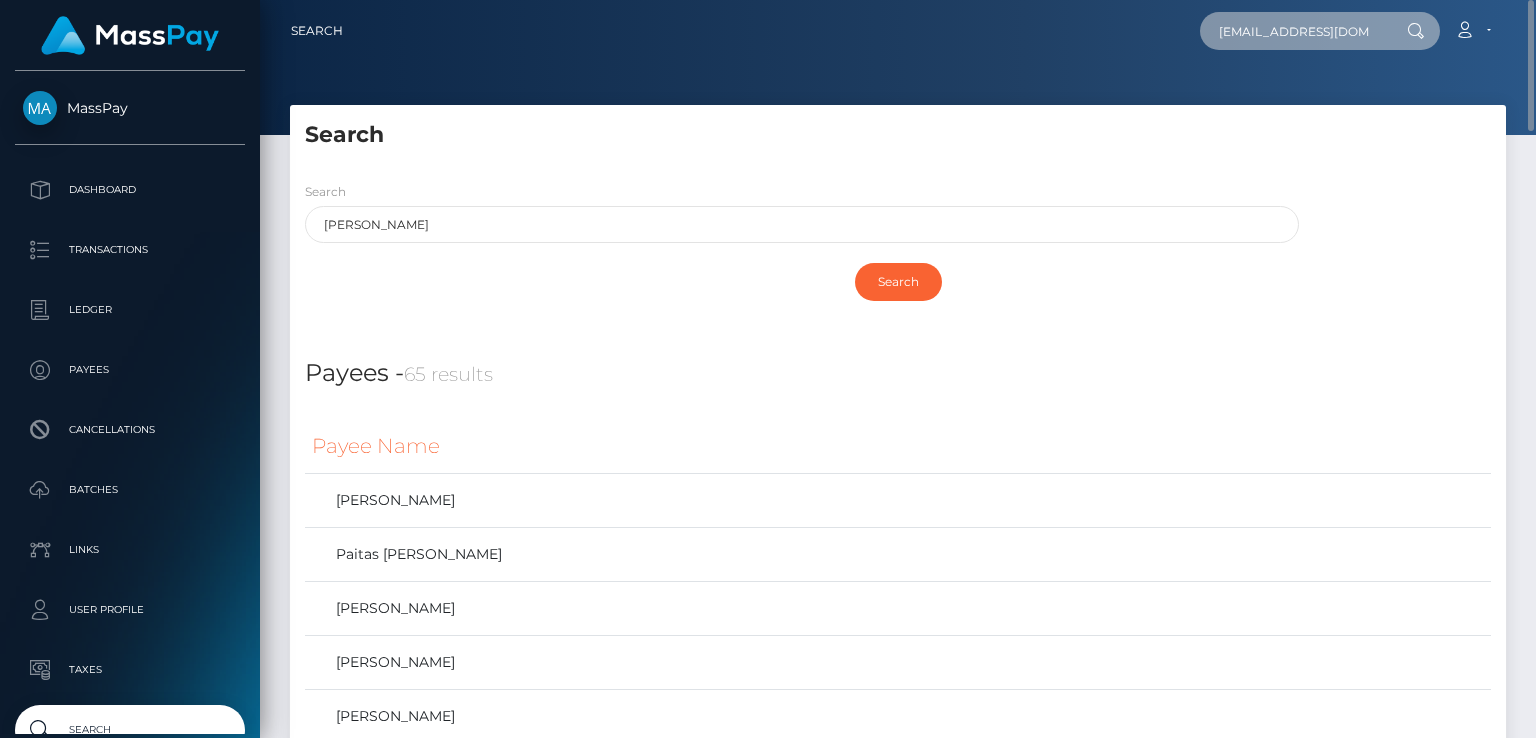 scroll, scrollTop: 0, scrollLeft: 18, axis: horizontal 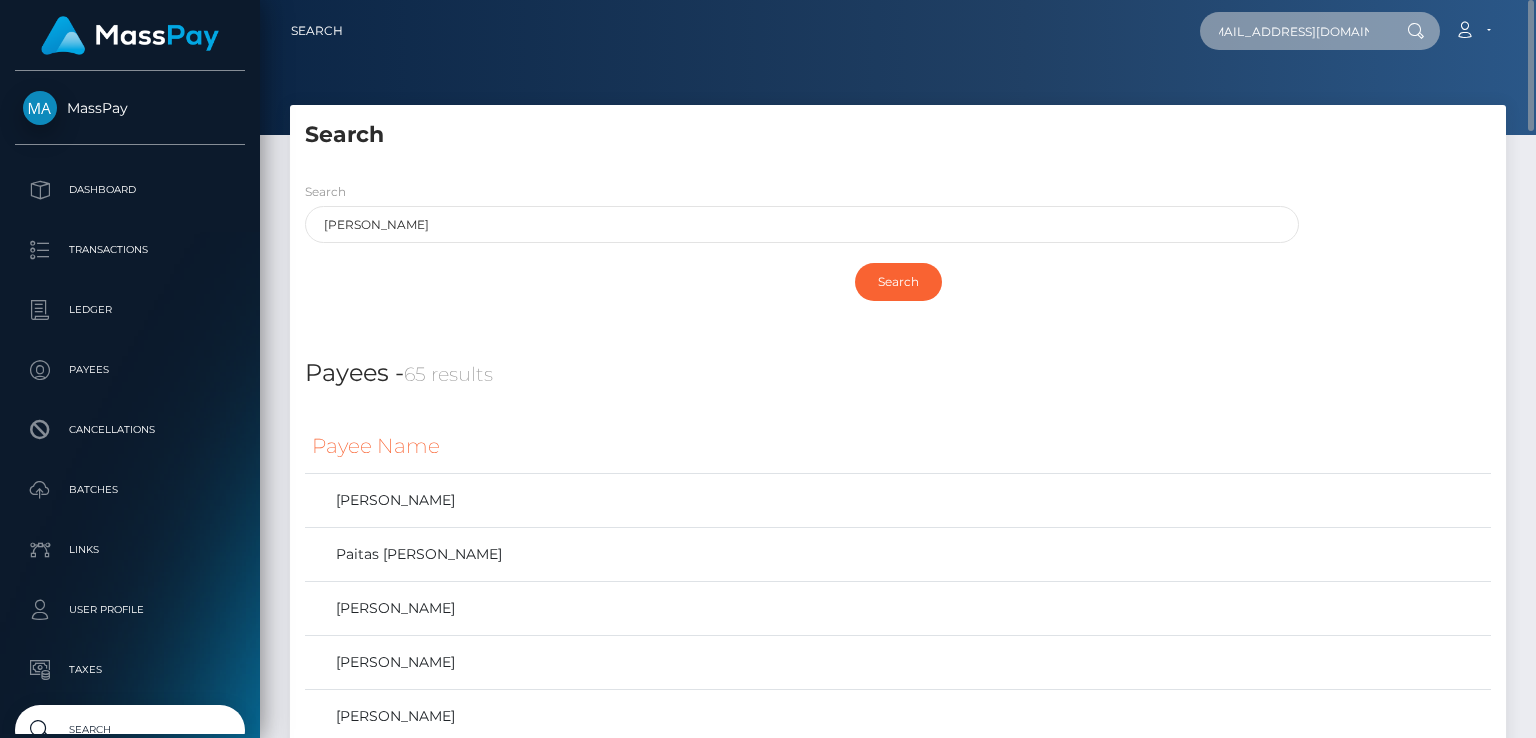 type on "[EMAIL_ADDRESS][DOMAIN_NAME]" 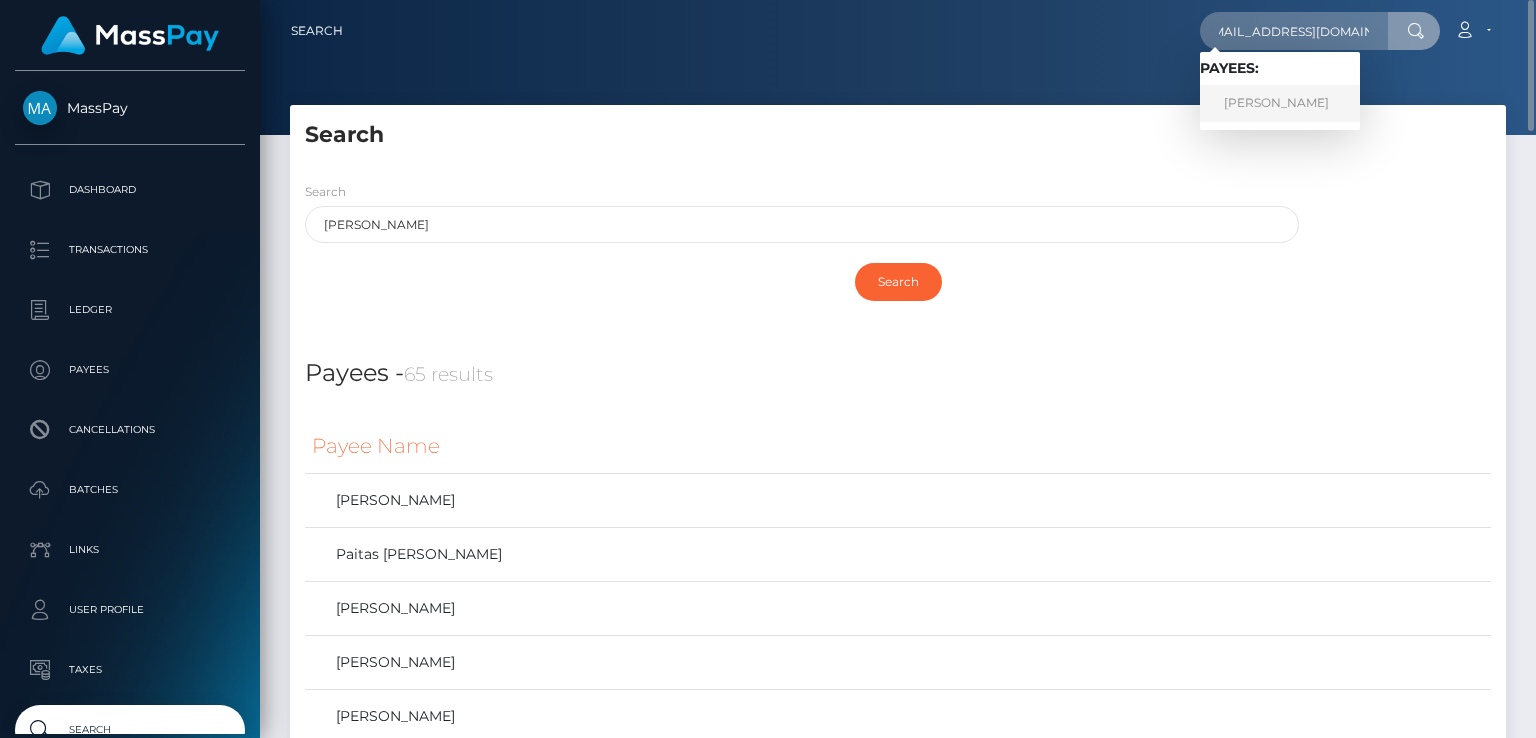 scroll, scrollTop: 0, scrollLeft: 0, axis: both 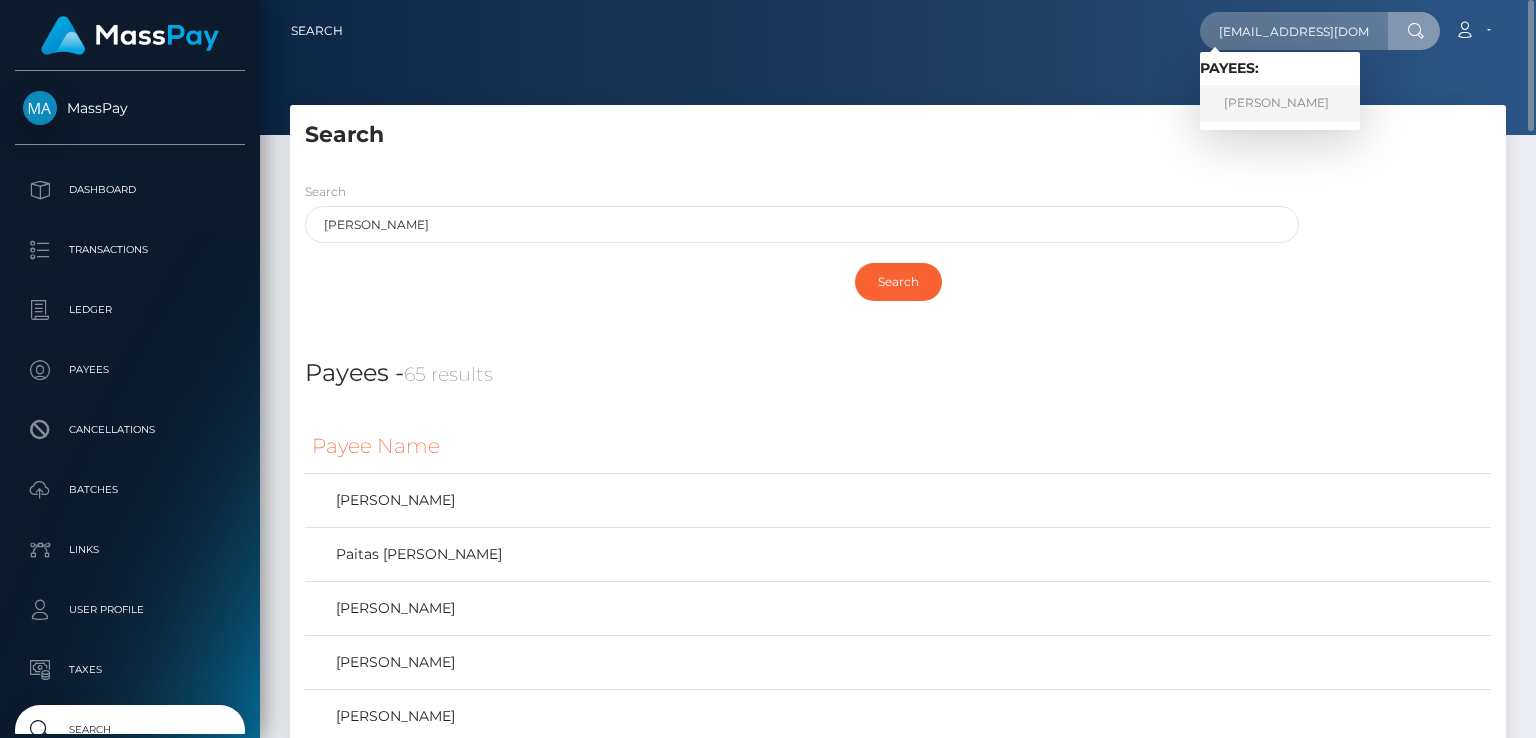 click on "YASEMIN PELIN  AYDIN" at bounding box center (1280, 103) 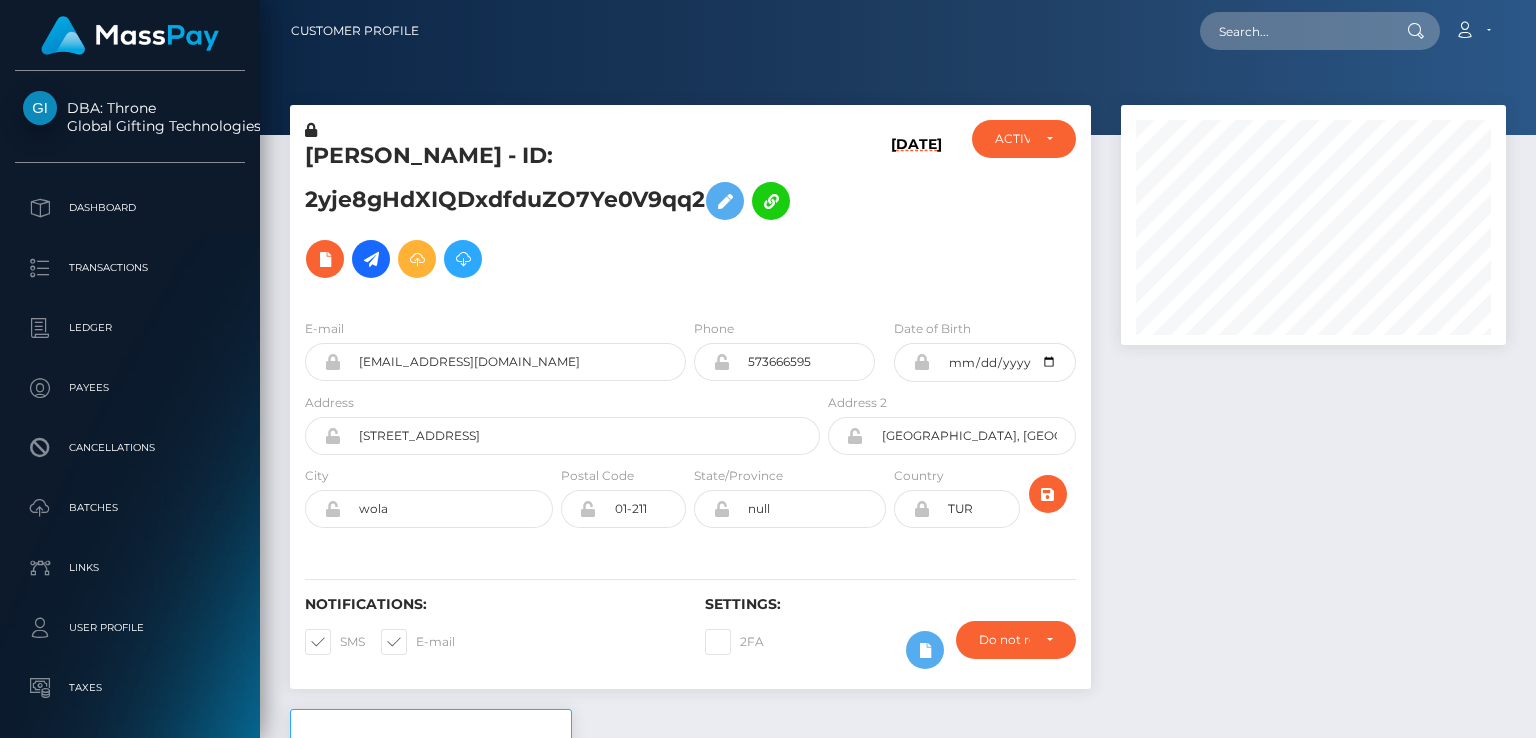 click on "YASEMIN PELIN  AYDIN
- ID: 2yje8gHdXIQDxdfduZO7Ye0V9qq2" at bounding box center (557, 214) 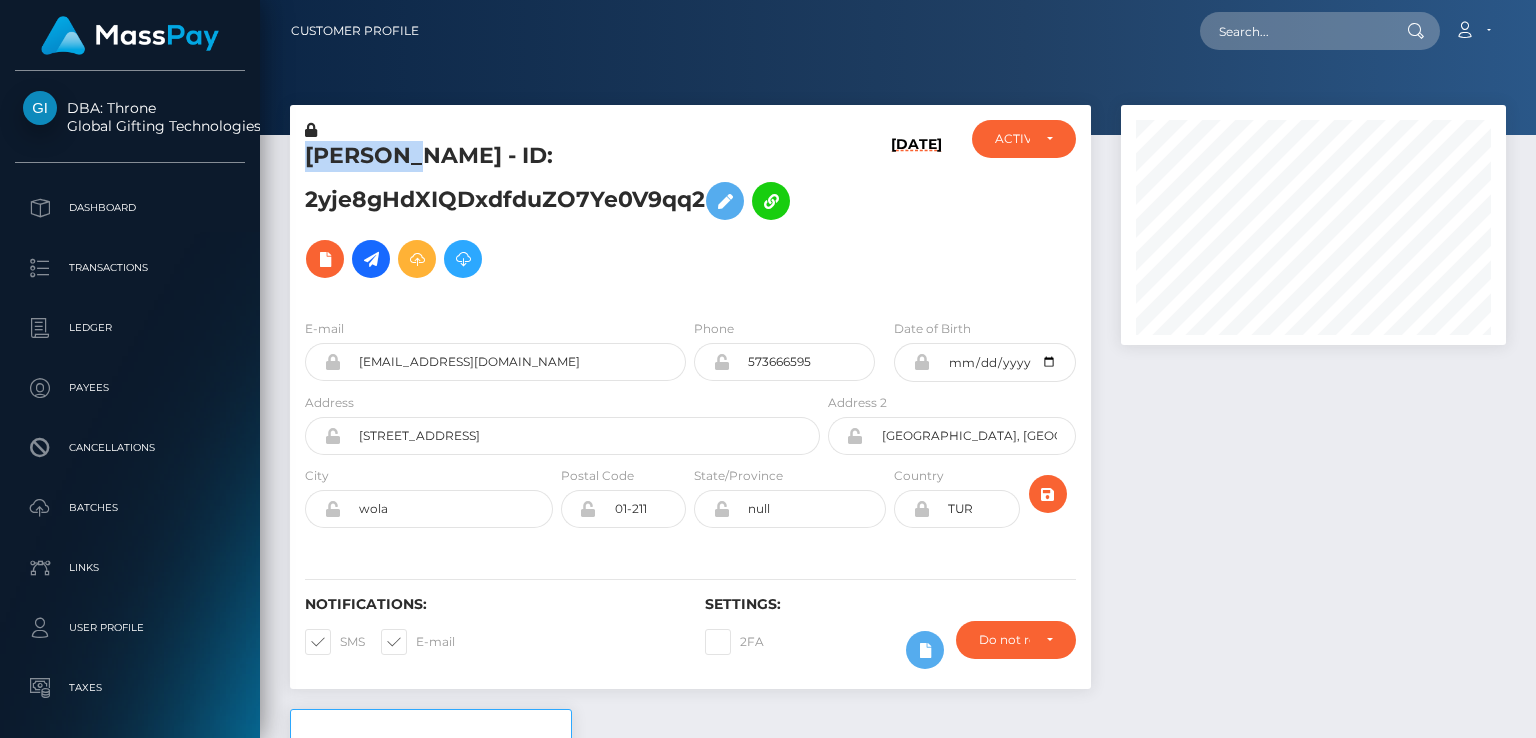 scroll, scrollTop: 999760, scrollLeft: 999614, axis: both 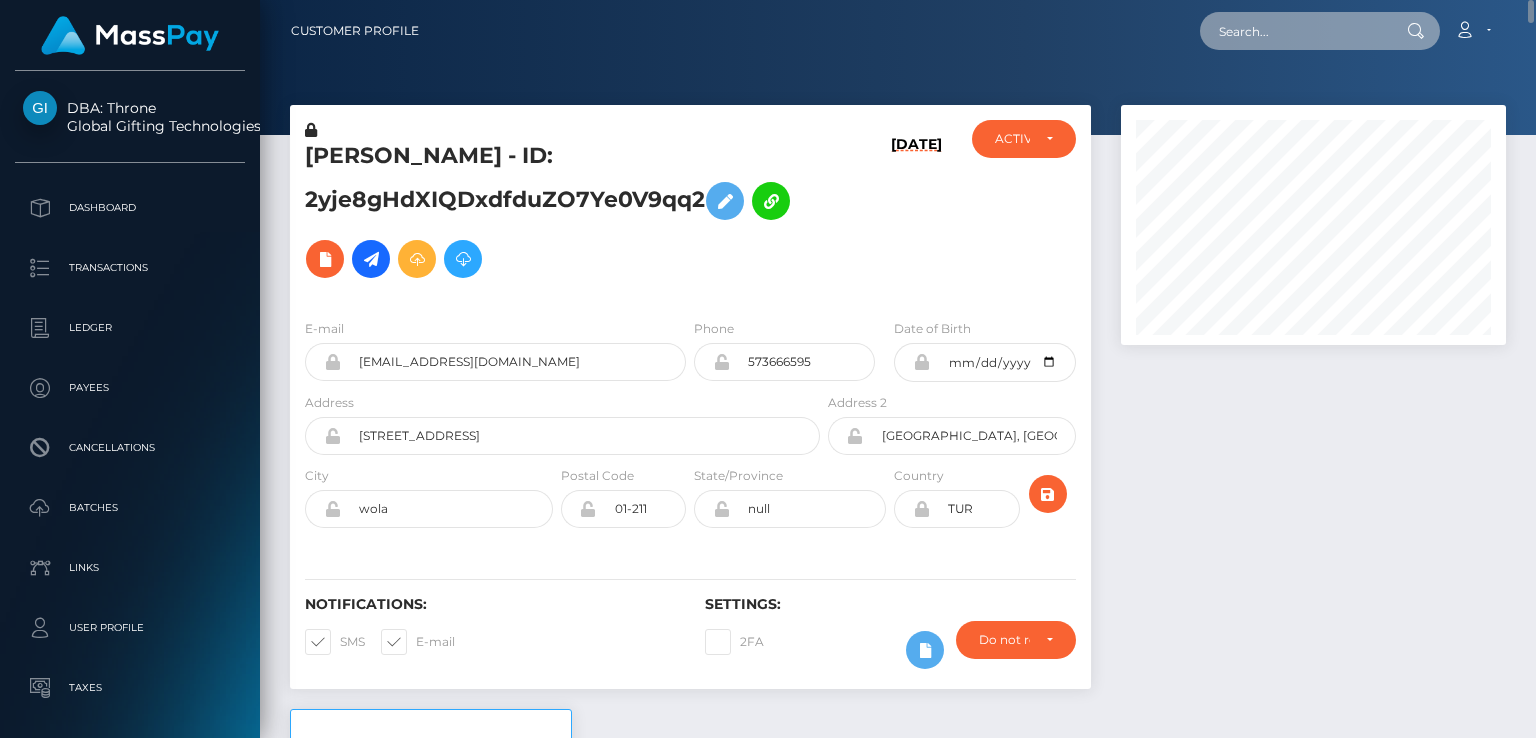 paste on "d221adb4-63b8-11f0-b1fb-02a8c2768cb9" 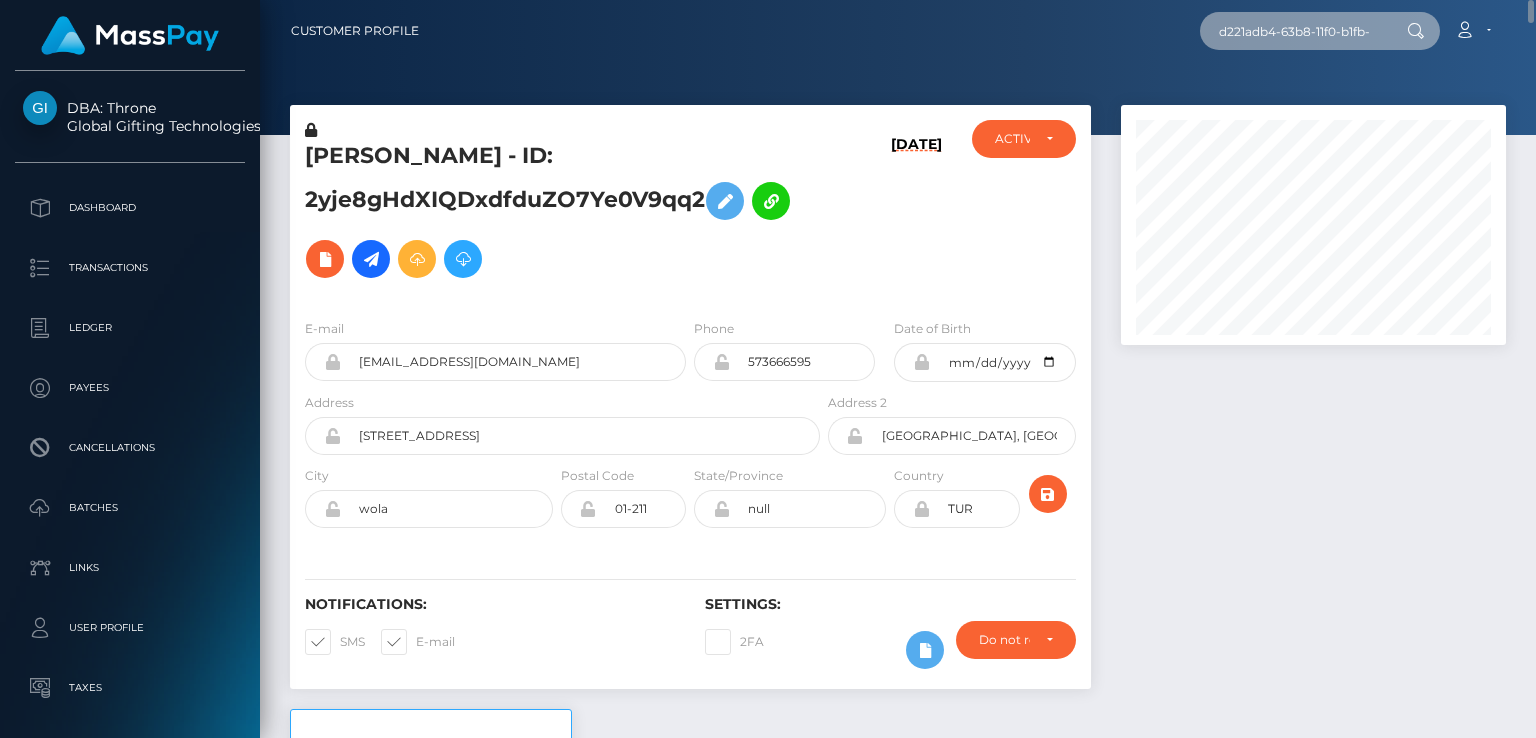 scroll, scrollTop: 0, scrollLeft: 89, axis: horizontal 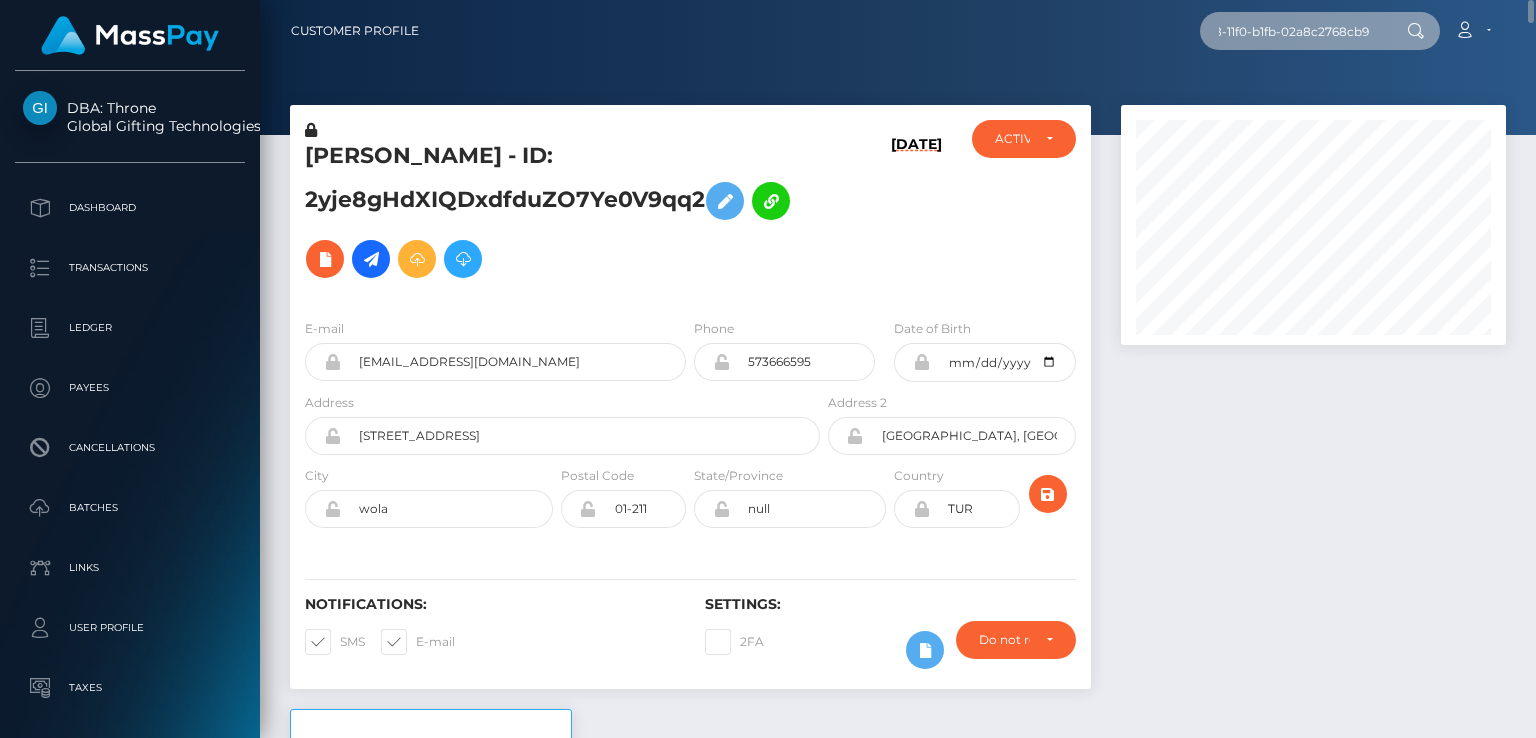 type on "d221adb4-63b8-11f0-b1fb-02a8c2768cb9" 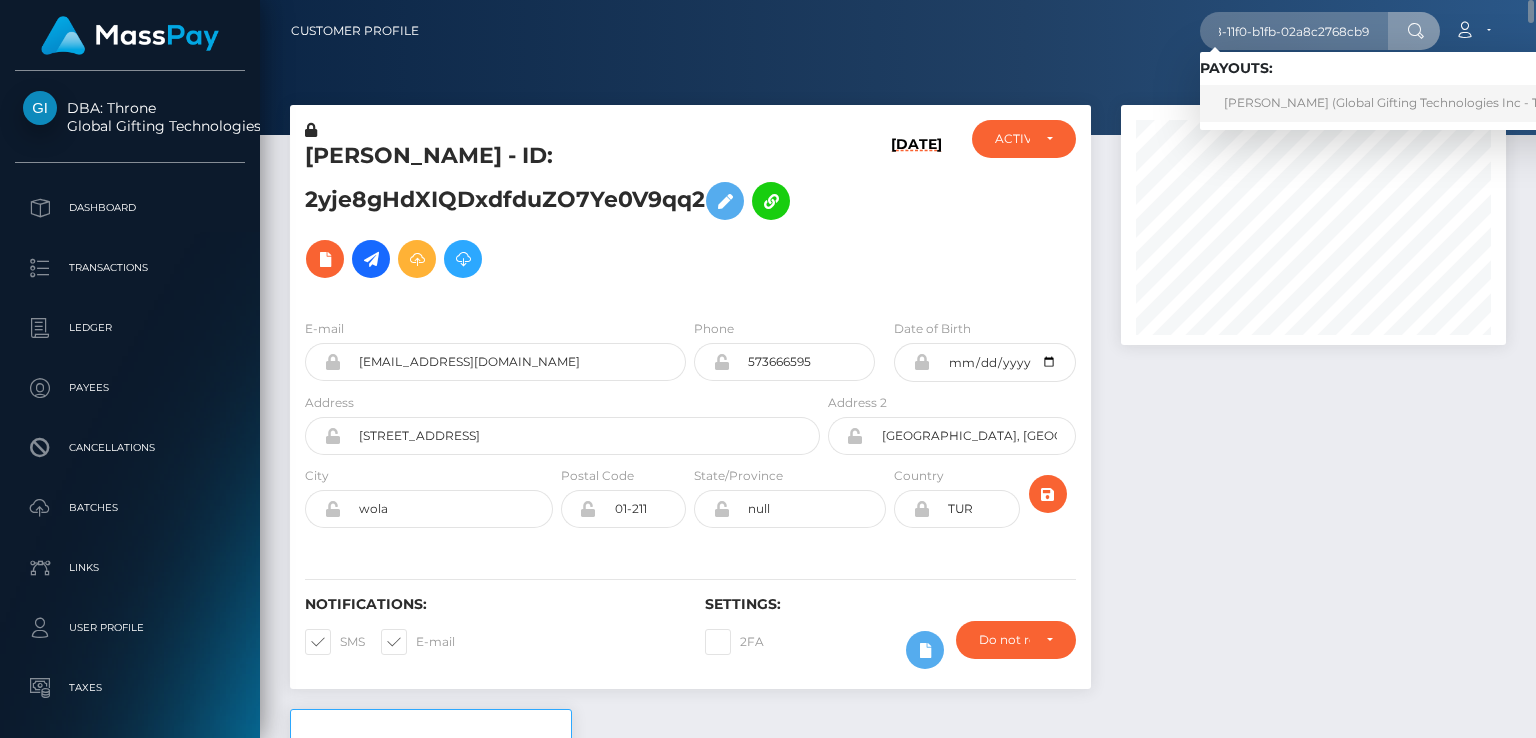 scroll, scrollTop: 0, scrollLeft: 0, axis: both 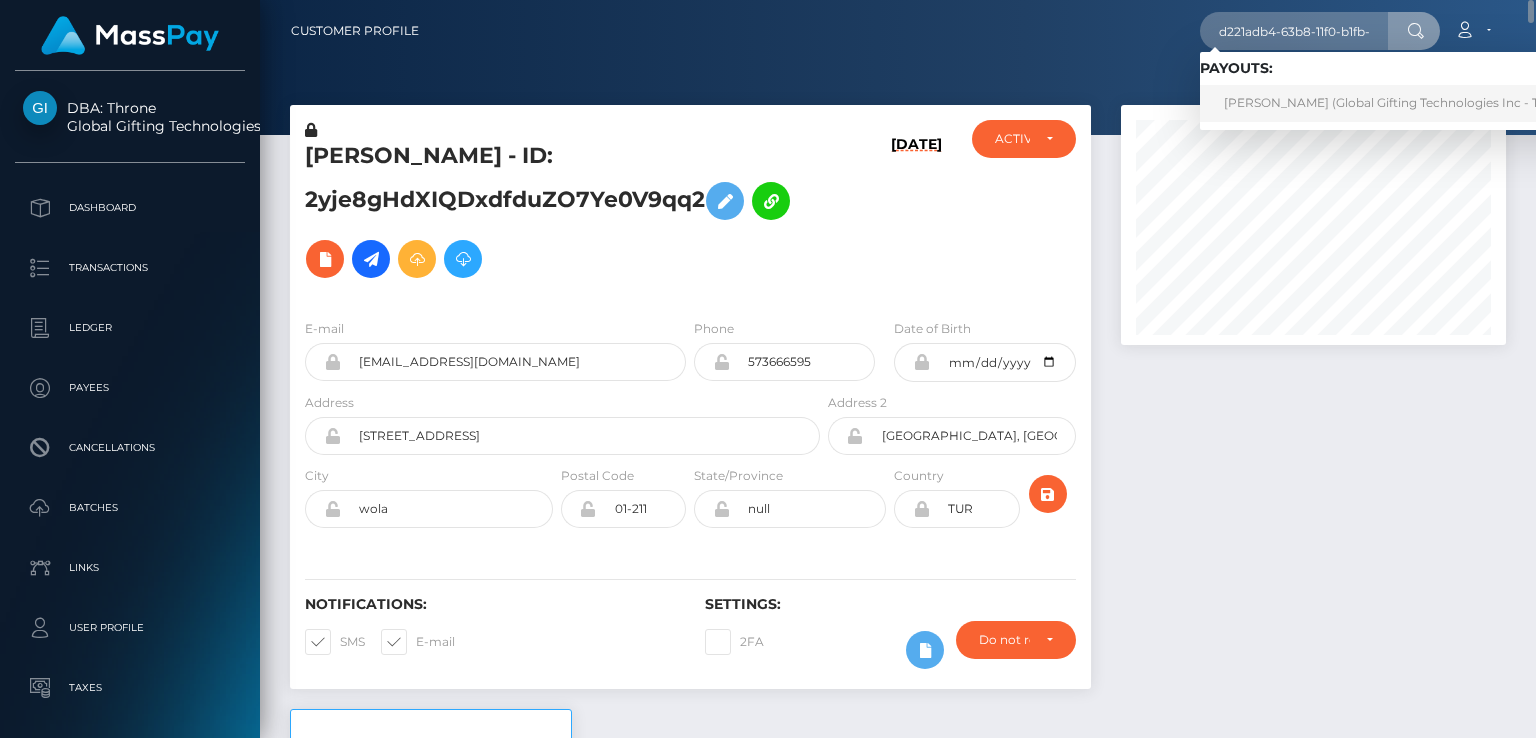 click on "GULNAZ  MADENIYETOVA (Global Gifting Technologies Inc - Throne)" at bounding box center (1401, 103) 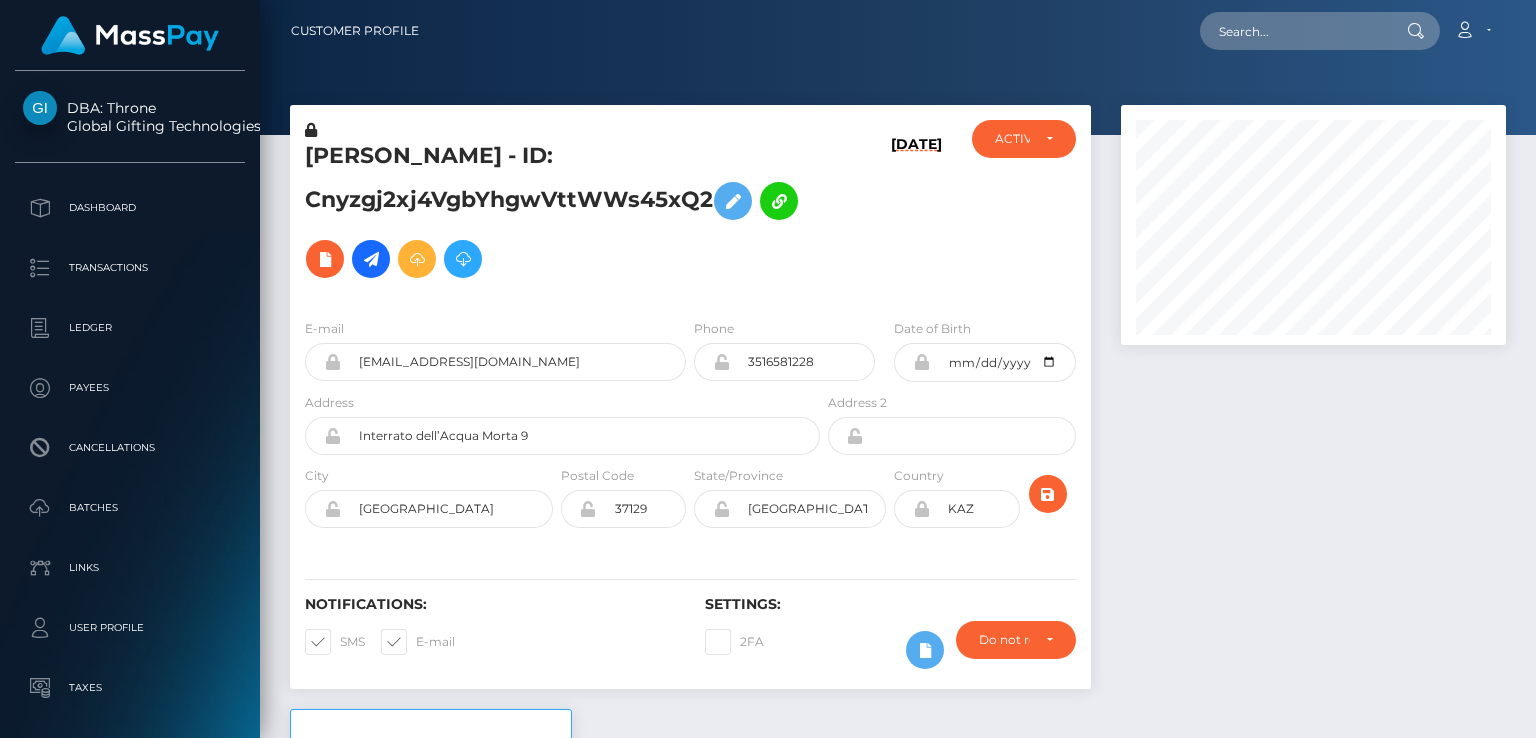 scroll, scrollTop: 0, scrollLeft: 0, axis: both 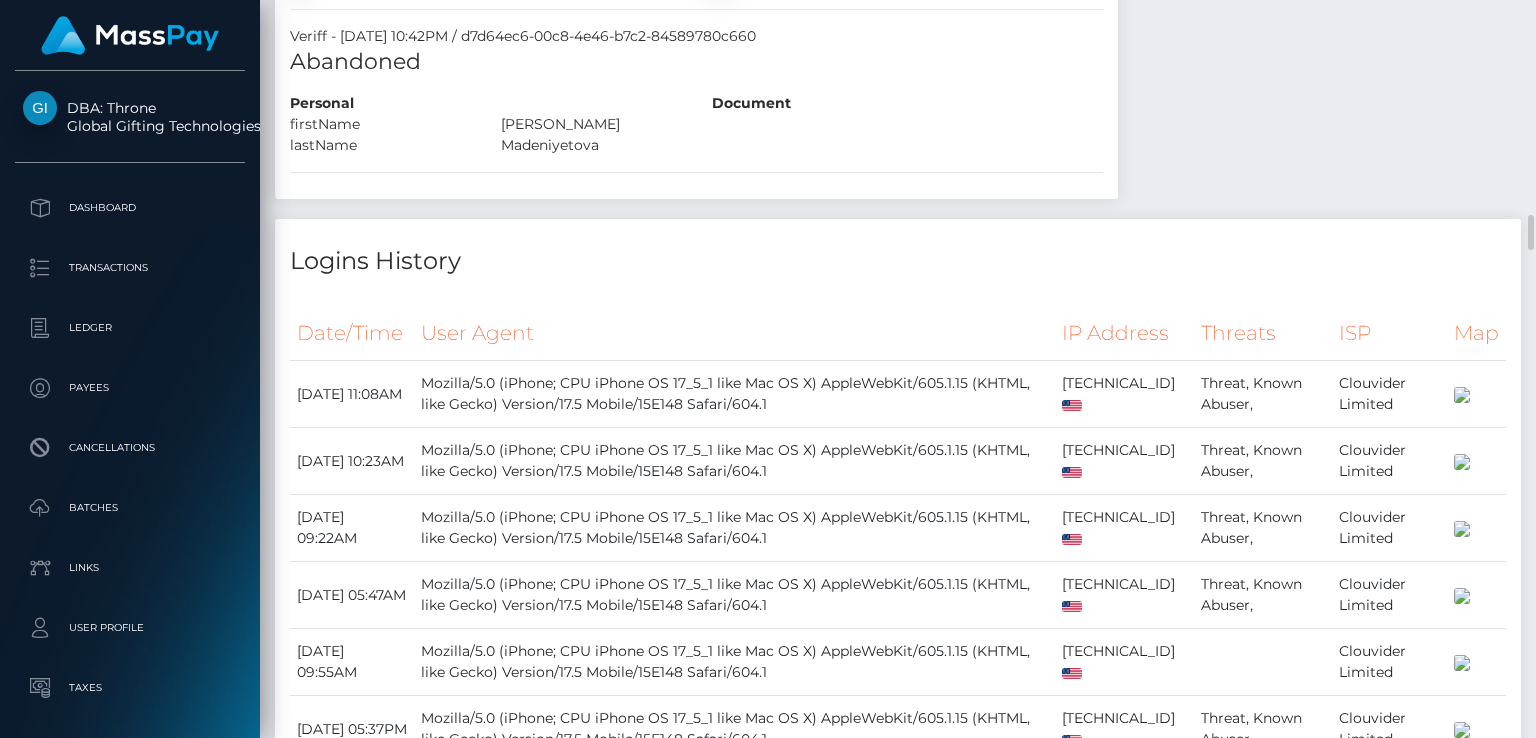 click at bounding box center [298, -918] 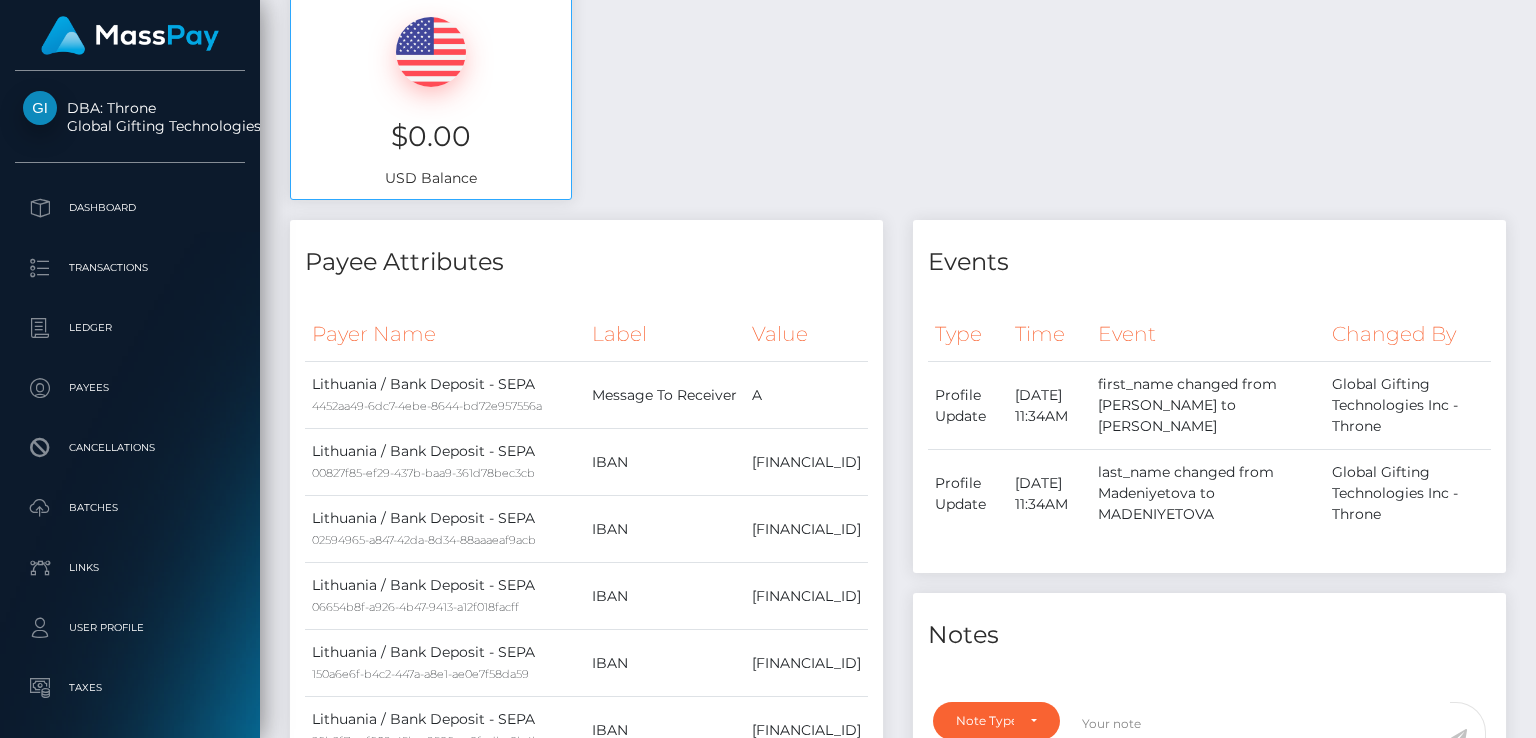 scroll, scrollTop: 0, scrollLeft: 0, axis: both 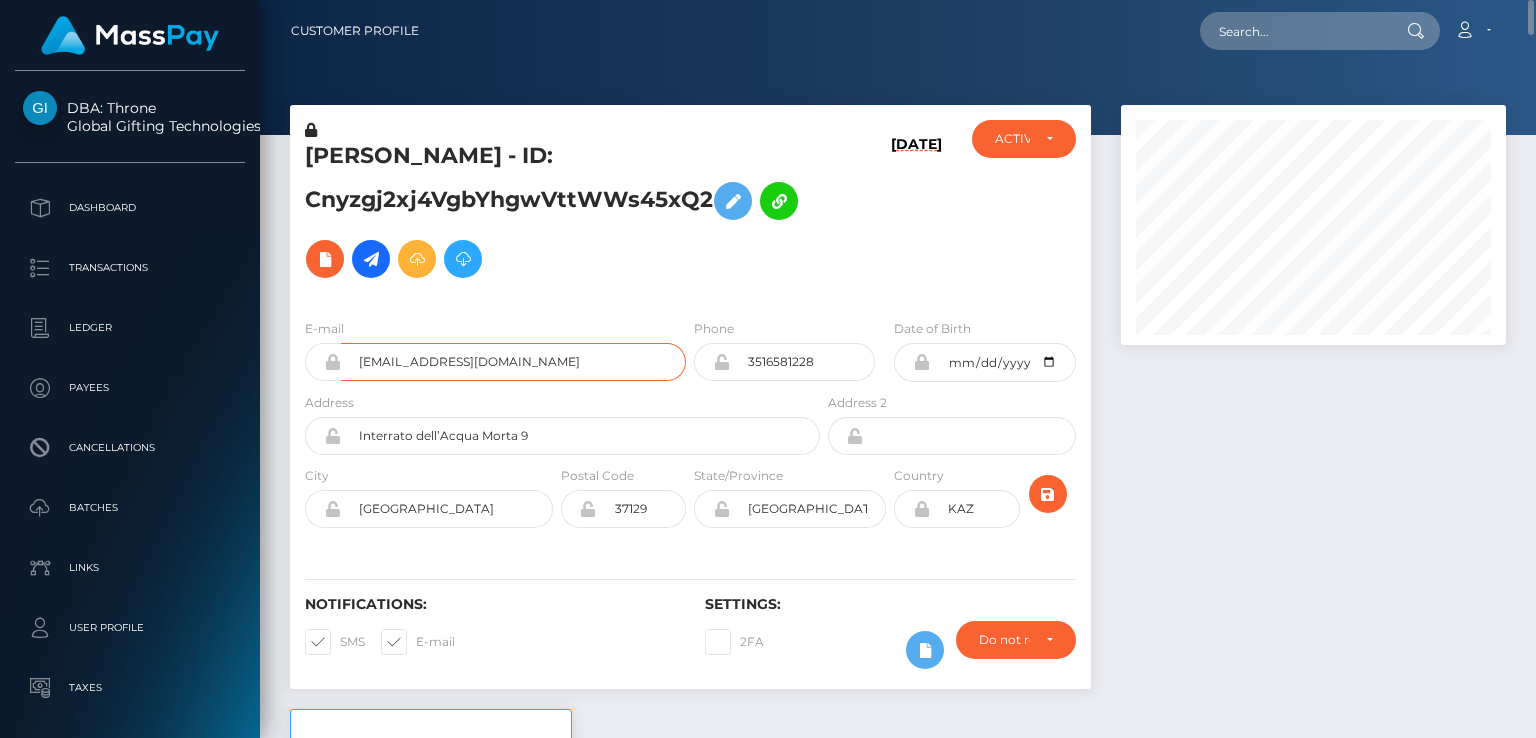 click on "[EMAIL_ADDRESS][DOMAIN_NAME]" at bounding box center (513, 362) 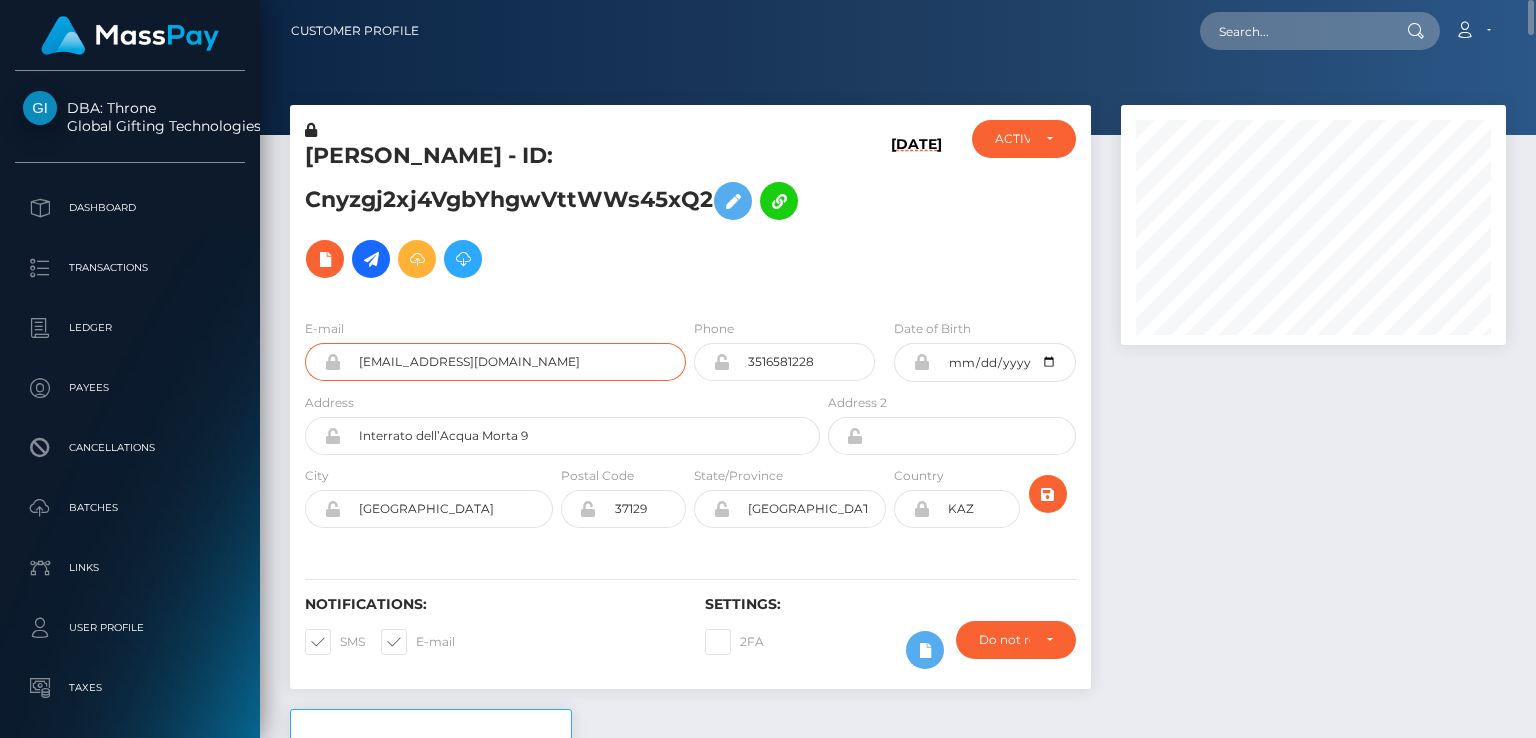 click on "[EMAIL_ADDRESS][DOMAIN_NAME]" at bounding box center (513, 362) 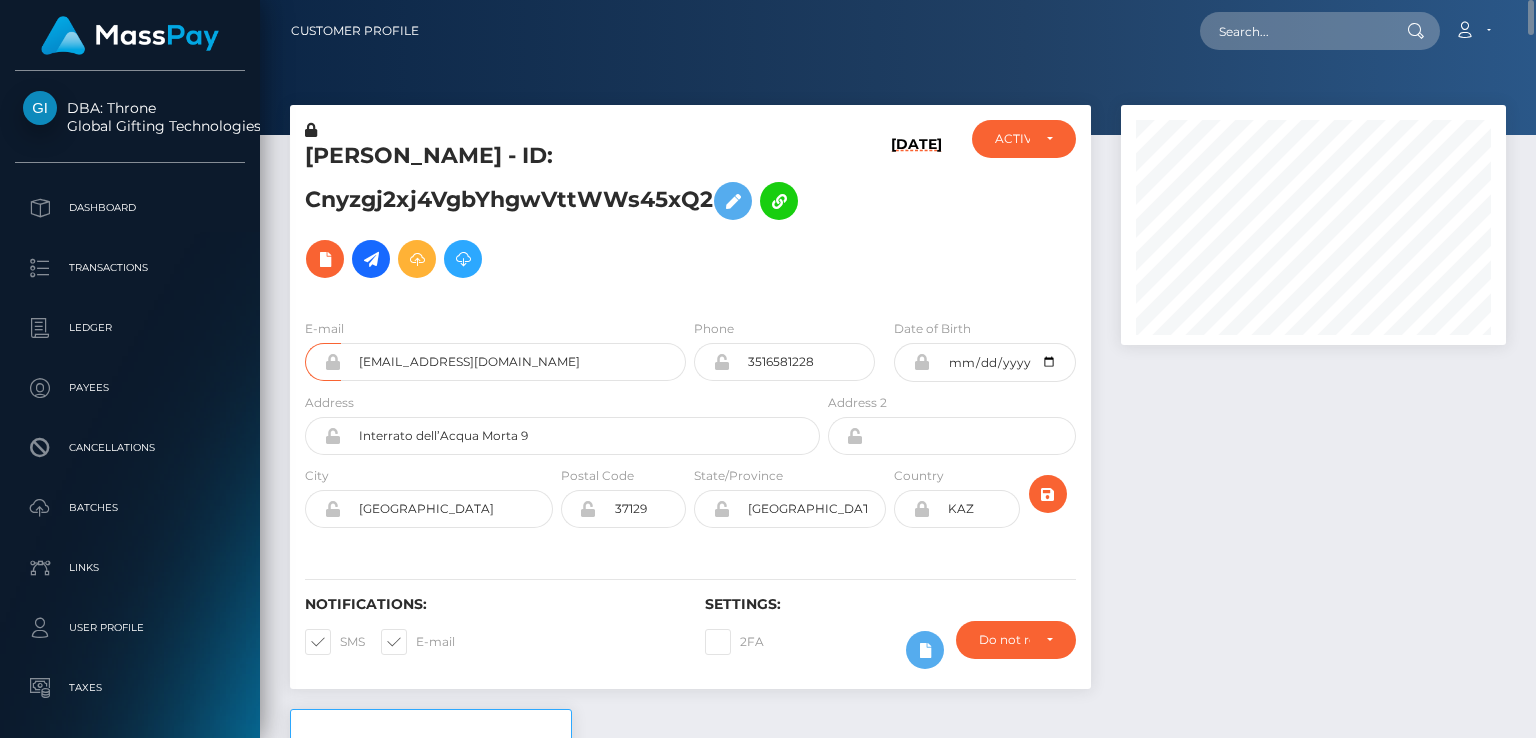 click on "[PERSON_NAME]
- ID: Cnyzgj2xj4VgbYhgwVttWWs45xQ2" at bounding box center (557, 214) 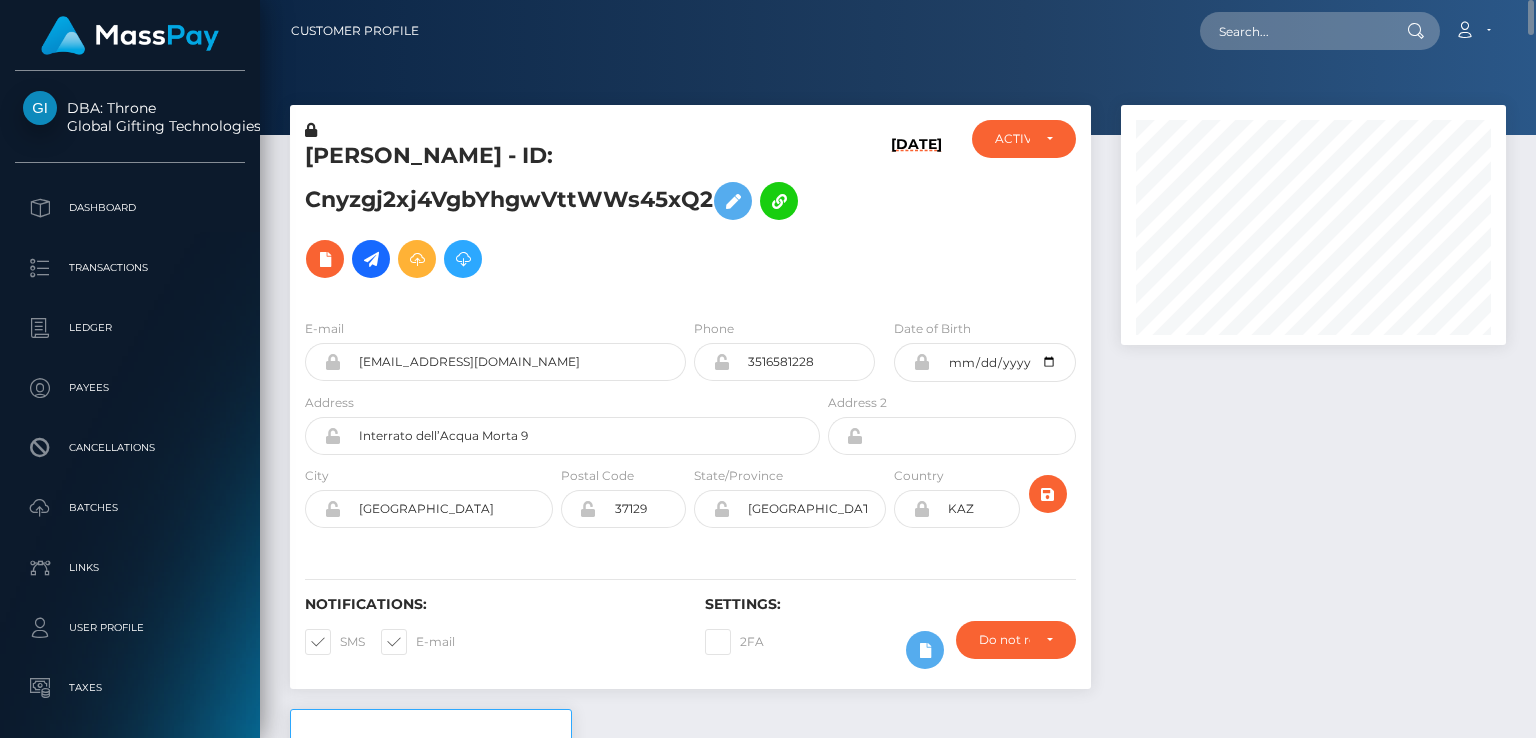 click on "[PERSON_NAME]
- ID: Cnyzgj2xj4VgbYhgwVttWWs45xQ2" at bounding box center [557, 214] 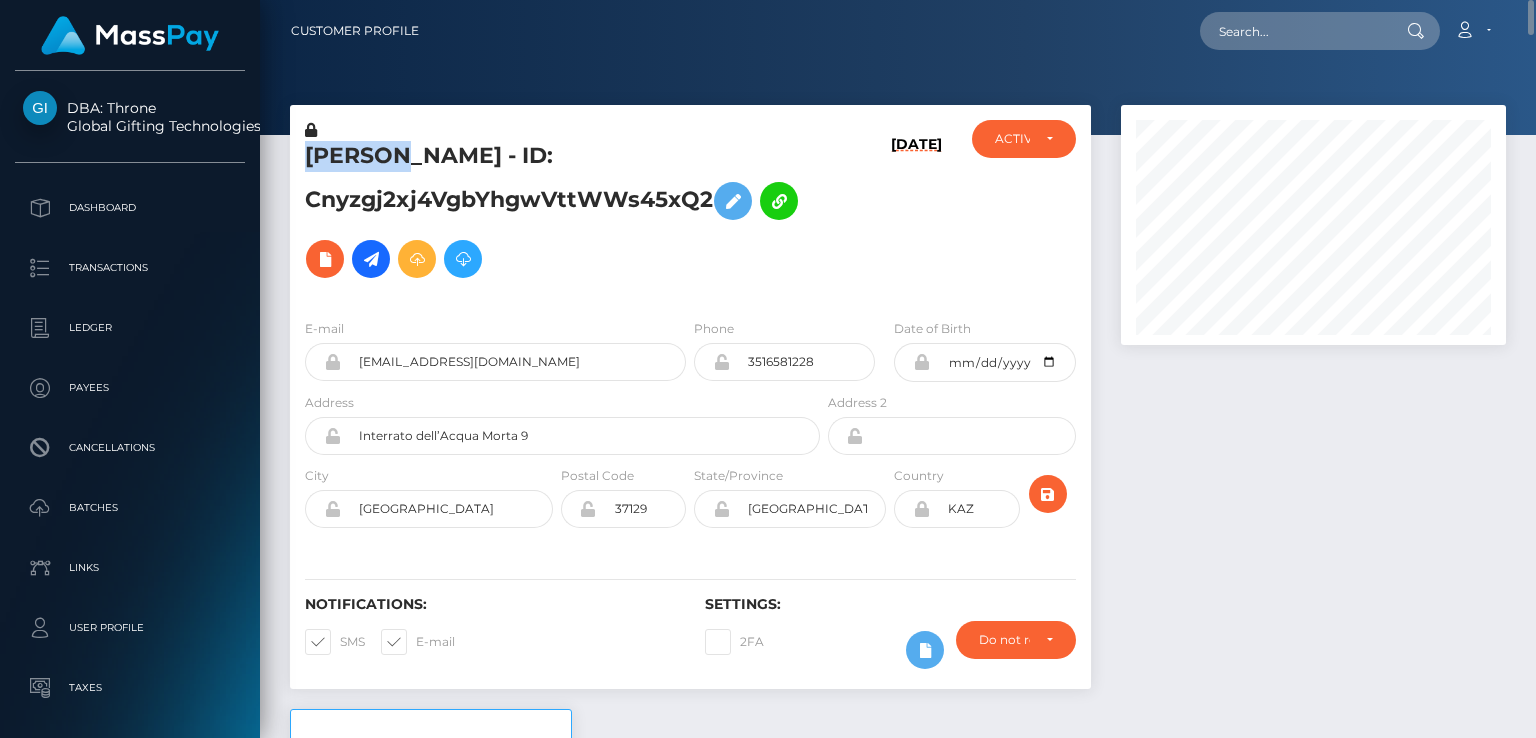 copy on "GULNAZ" 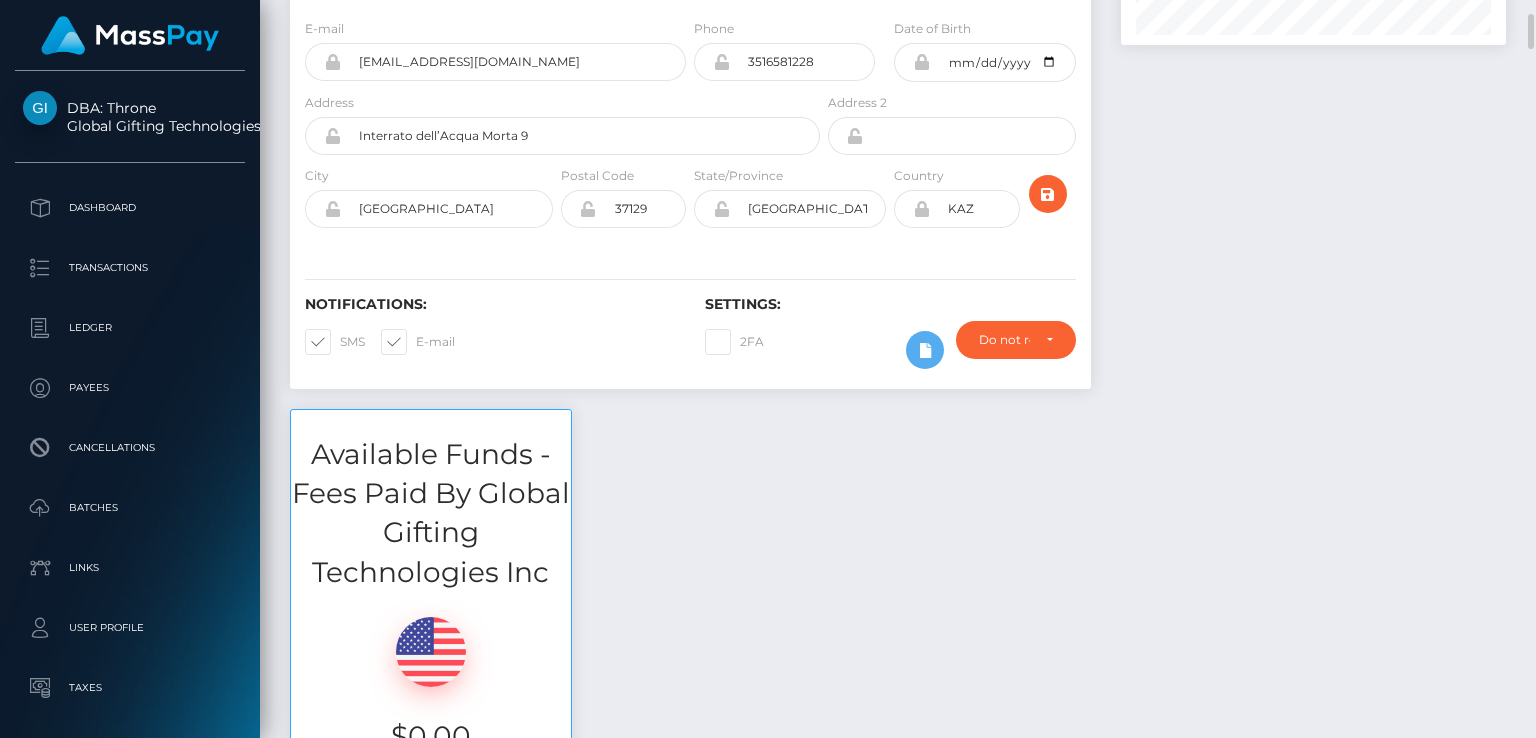 scroll, scrollTop: 0, scrollLeft: 0, axis: both 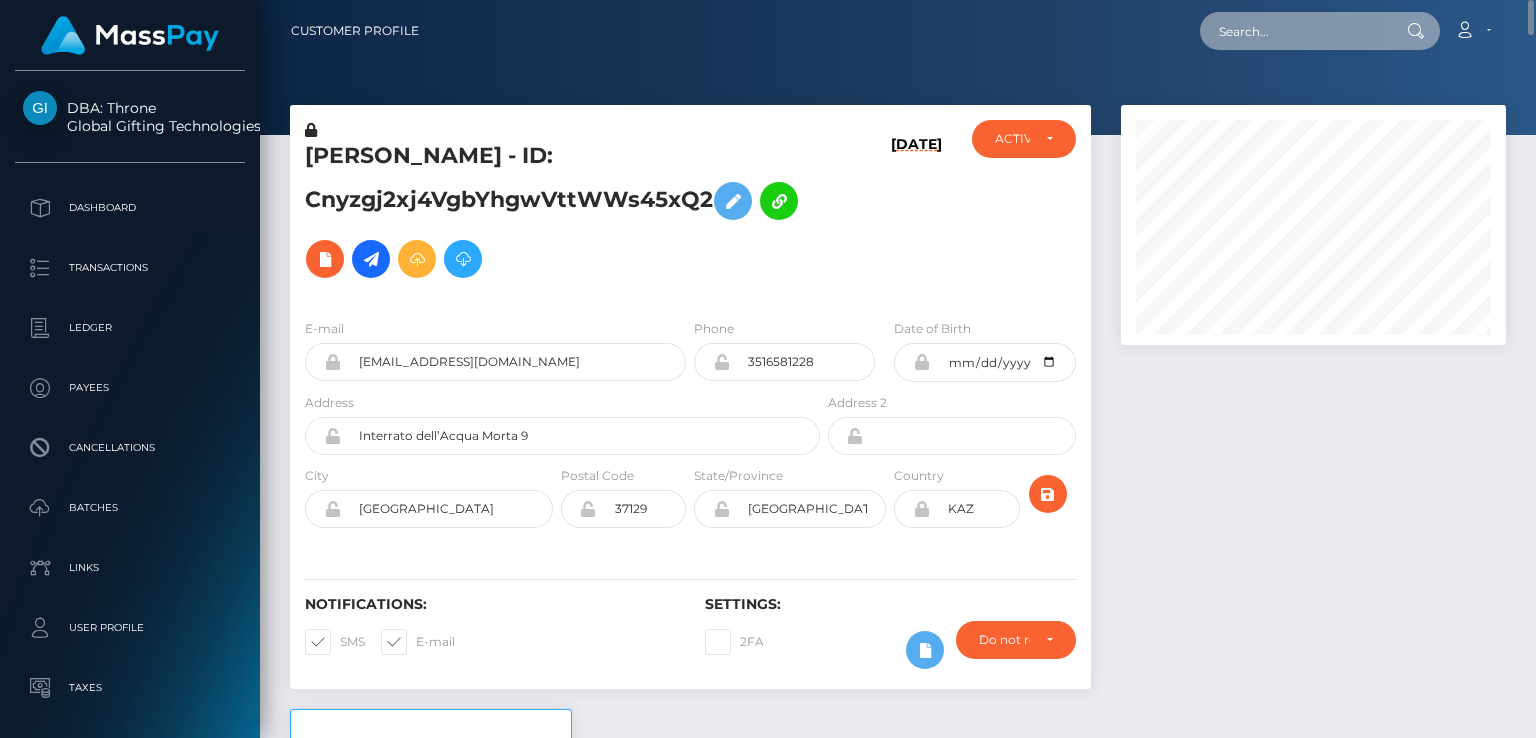 paste on "MSP935B8B27BA205C7" 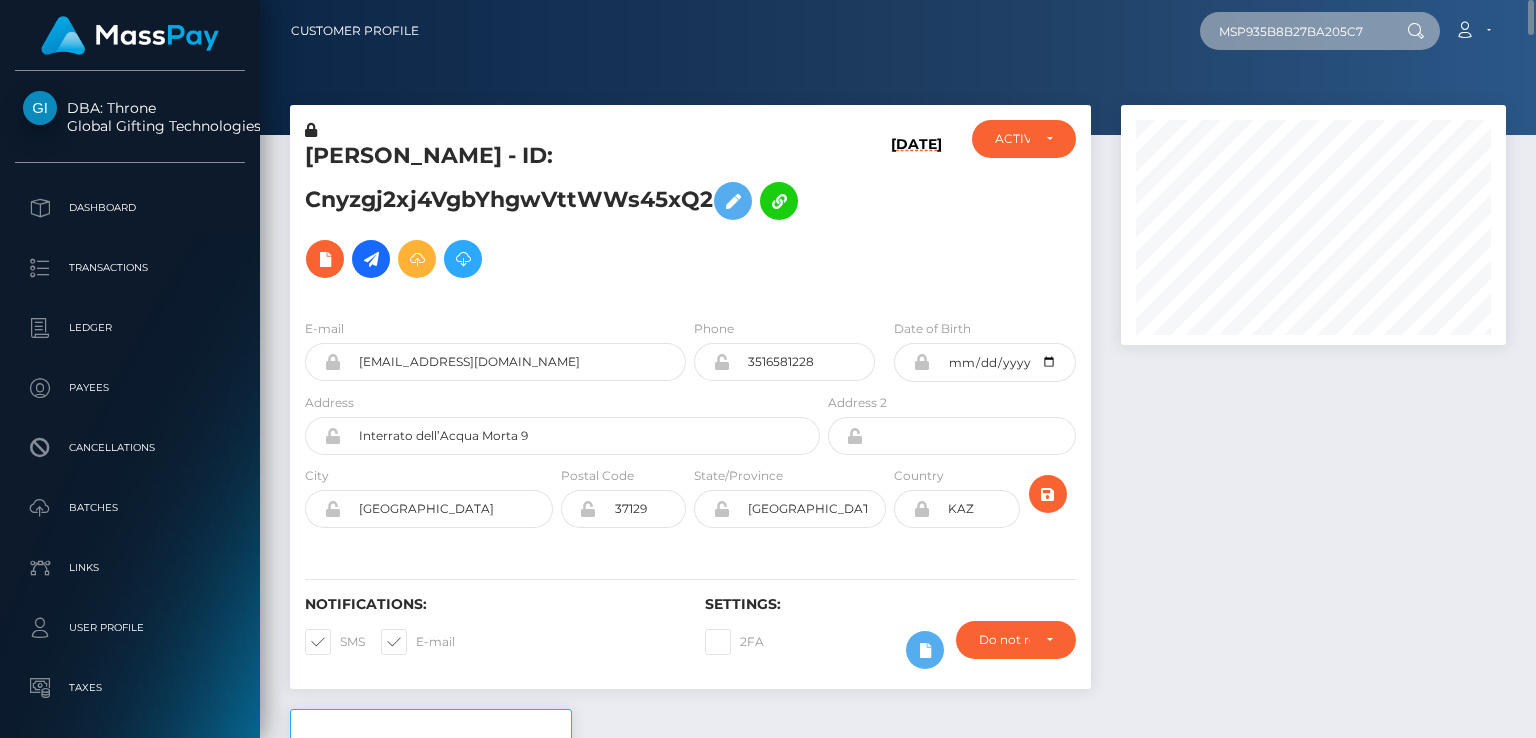 type on "MSP935B8B27BA205C7" 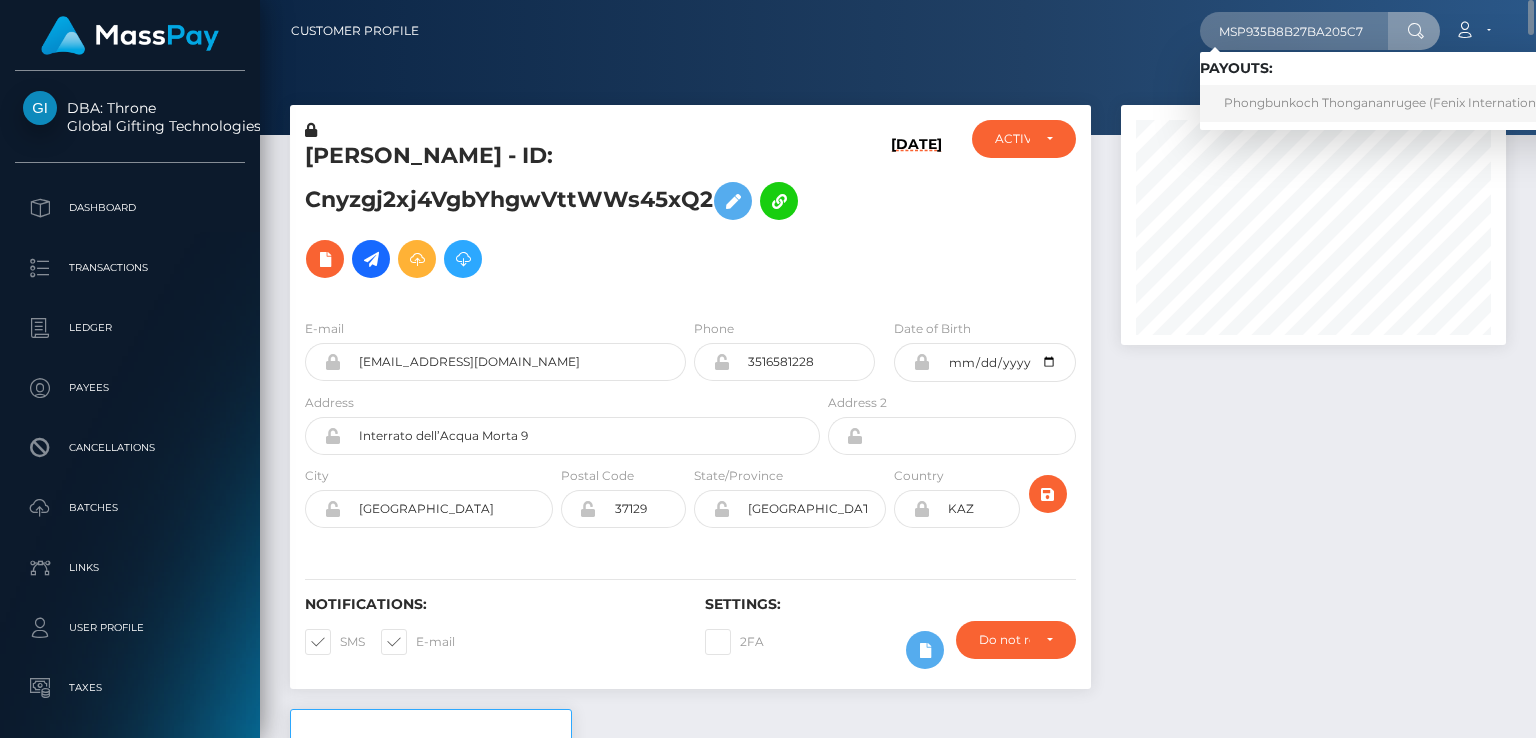 click on "Phongbunkoch  Thongananrugee (Fenix International Limited - )" at bounding box center (1417, 103) 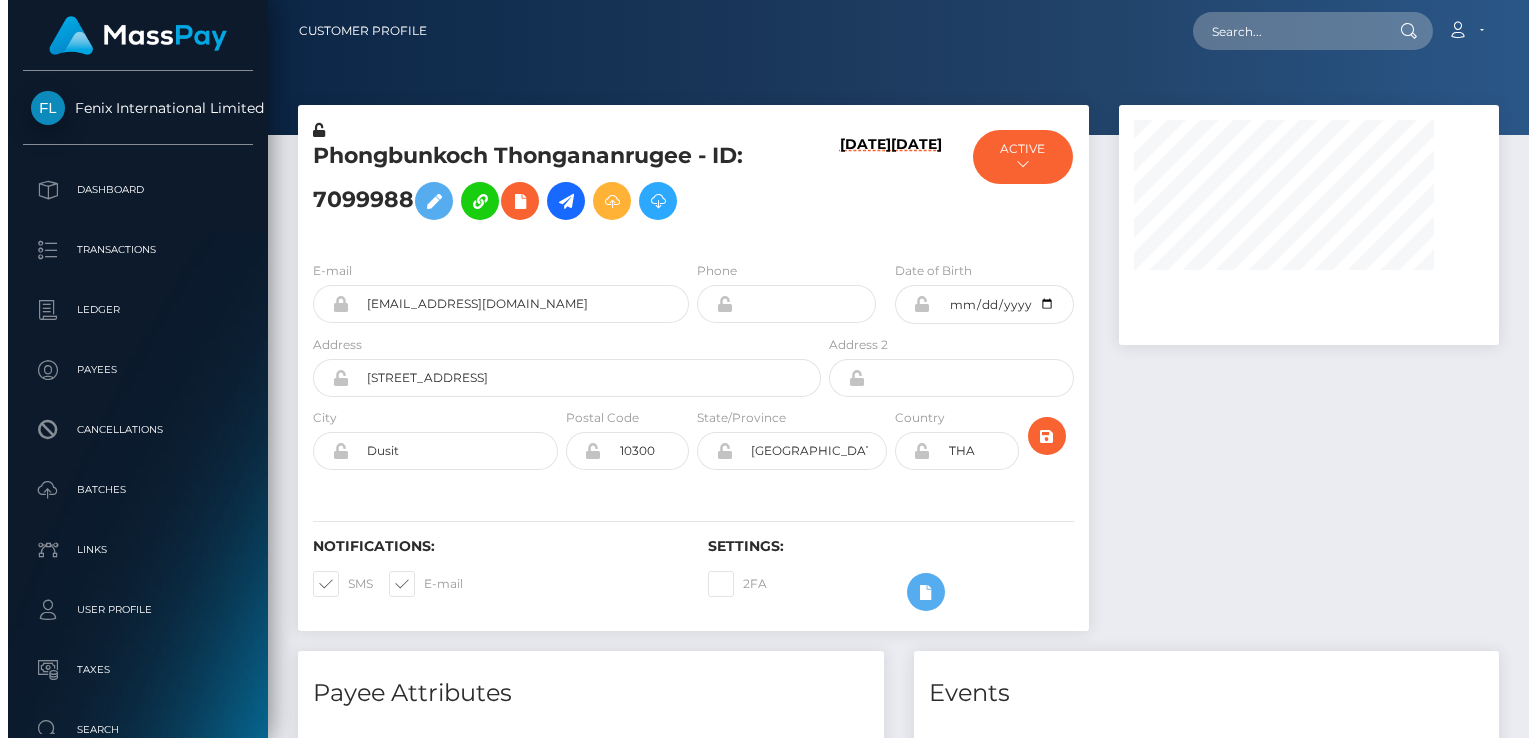 scroll, scrollTop: 0, scrollLeft: 0, axis: both 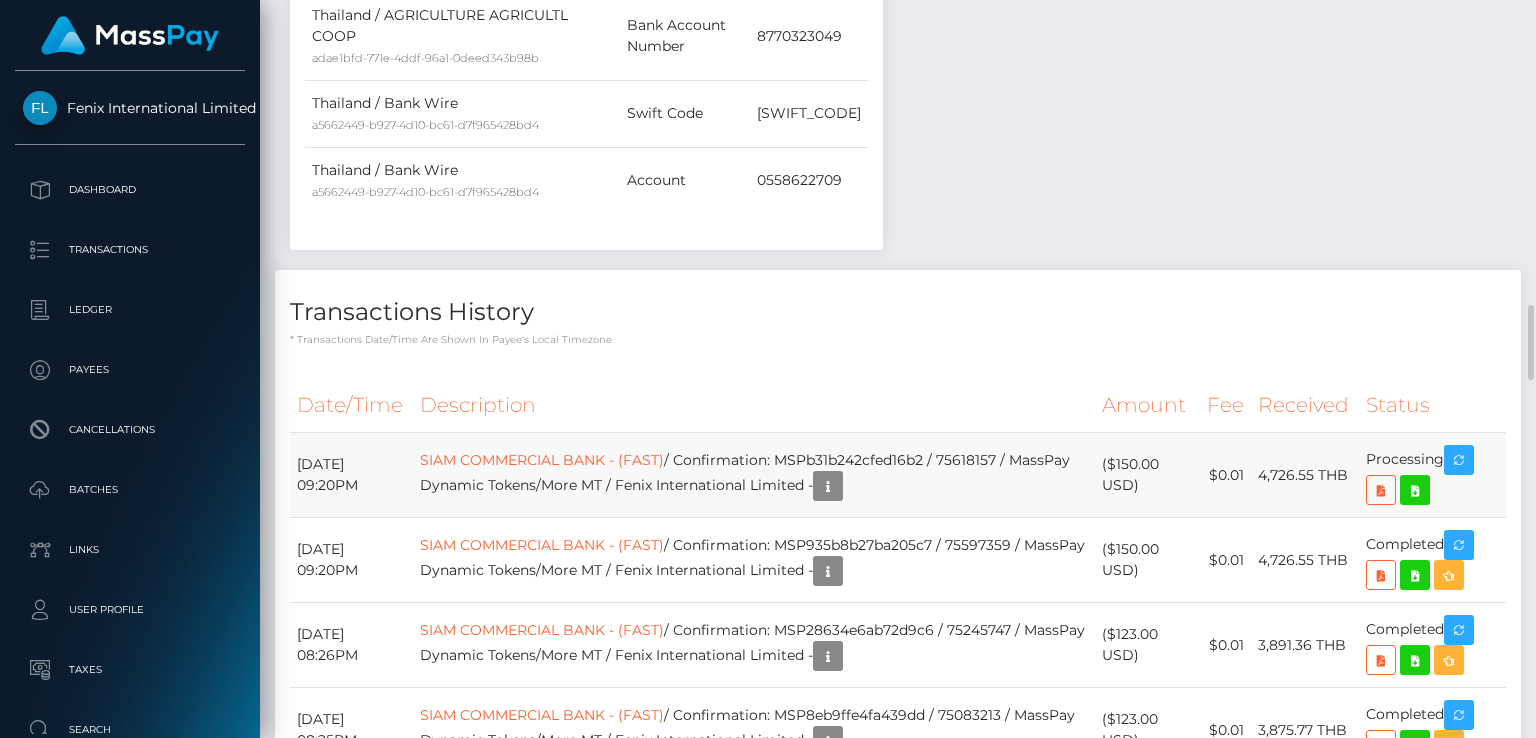 click on "SIAM COMMERCIAL BANK - (FAST)  / Confirmation: MSPb31b242cfed16b2 / 75618157  / MassPay Dynamic Tokens/More MT / Fenix International Limited -" at bounding box center (754, 475) 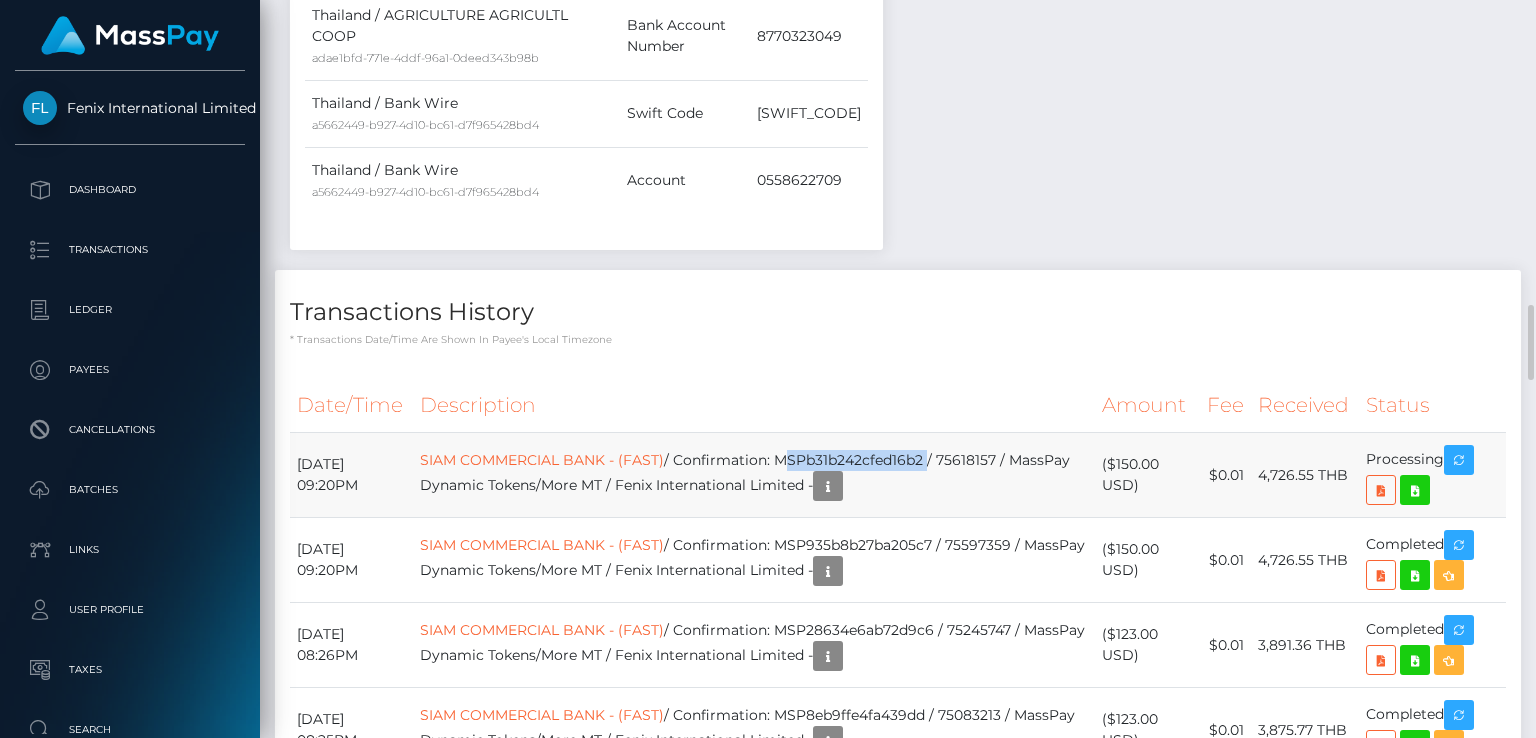 click on "SIAM COMMERCIAL BANK - (FAST)  / Confirmation: MSPb31b242cfed16b2 / 75618157  / MassPay Dynamic Tokens/More MT / Fenix International Limited -" at bounding box center [754, 475] 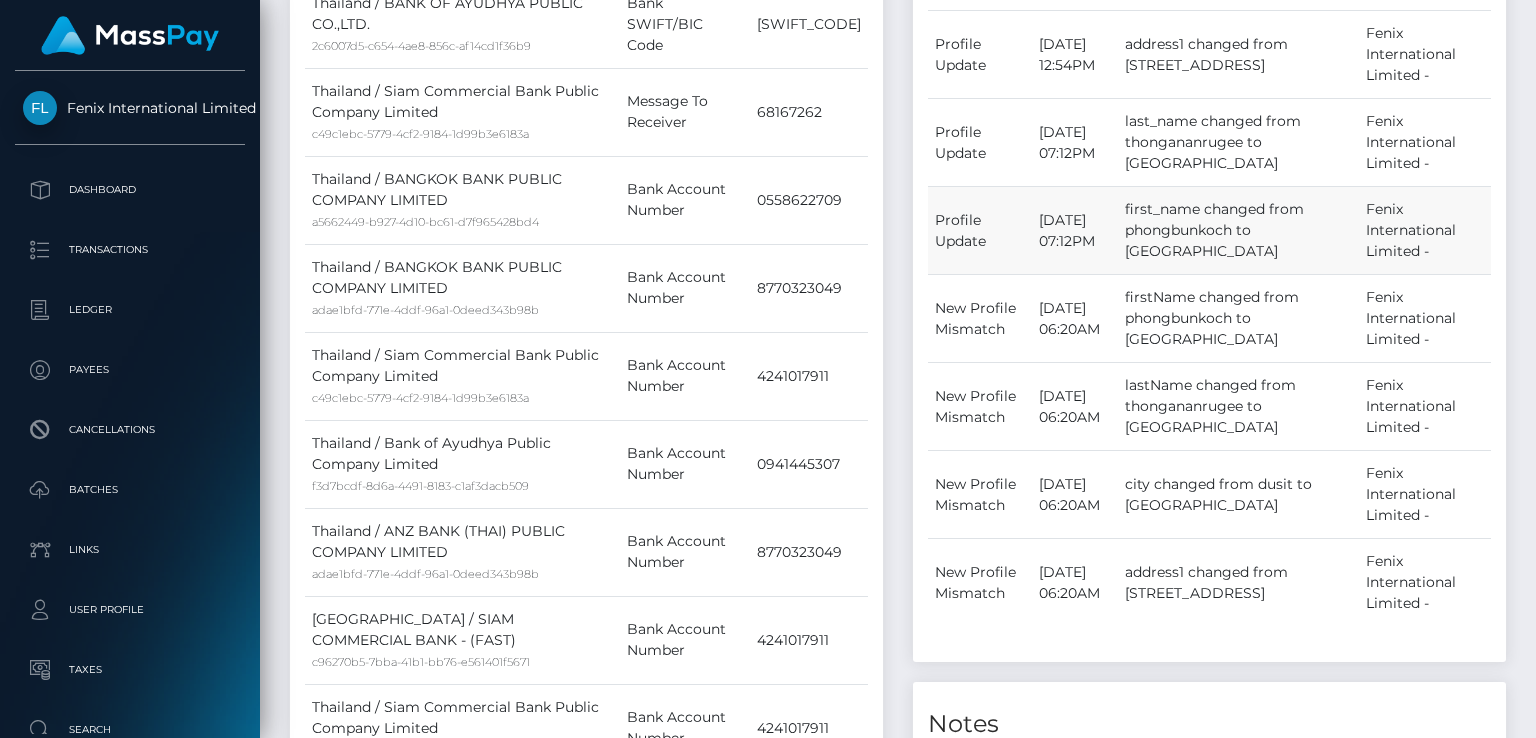 scroll, scrollTop: 0, scrollLeft: 0, axis: both 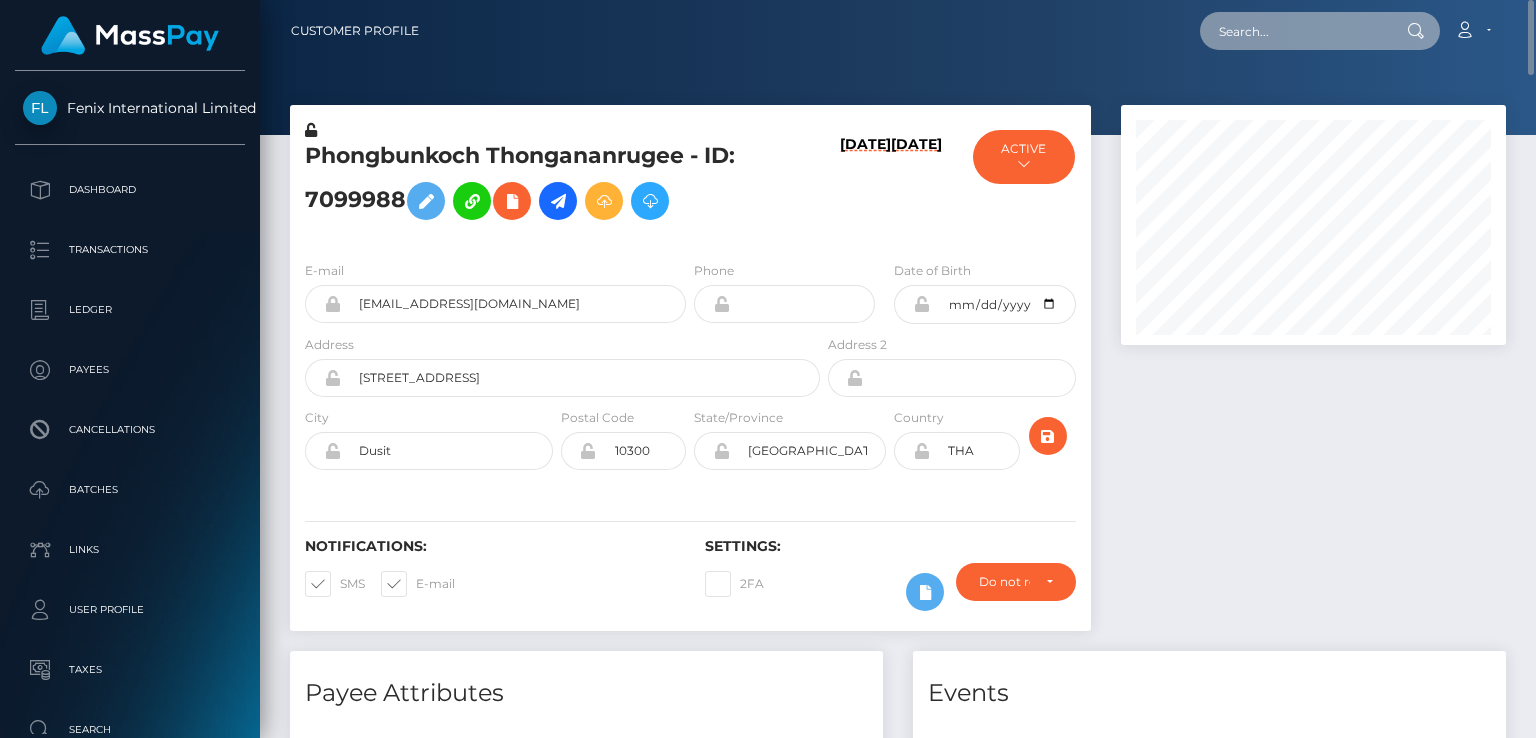 paste on "5e62005e-63c1-11f0-b1fb-02a8c2768cb9" 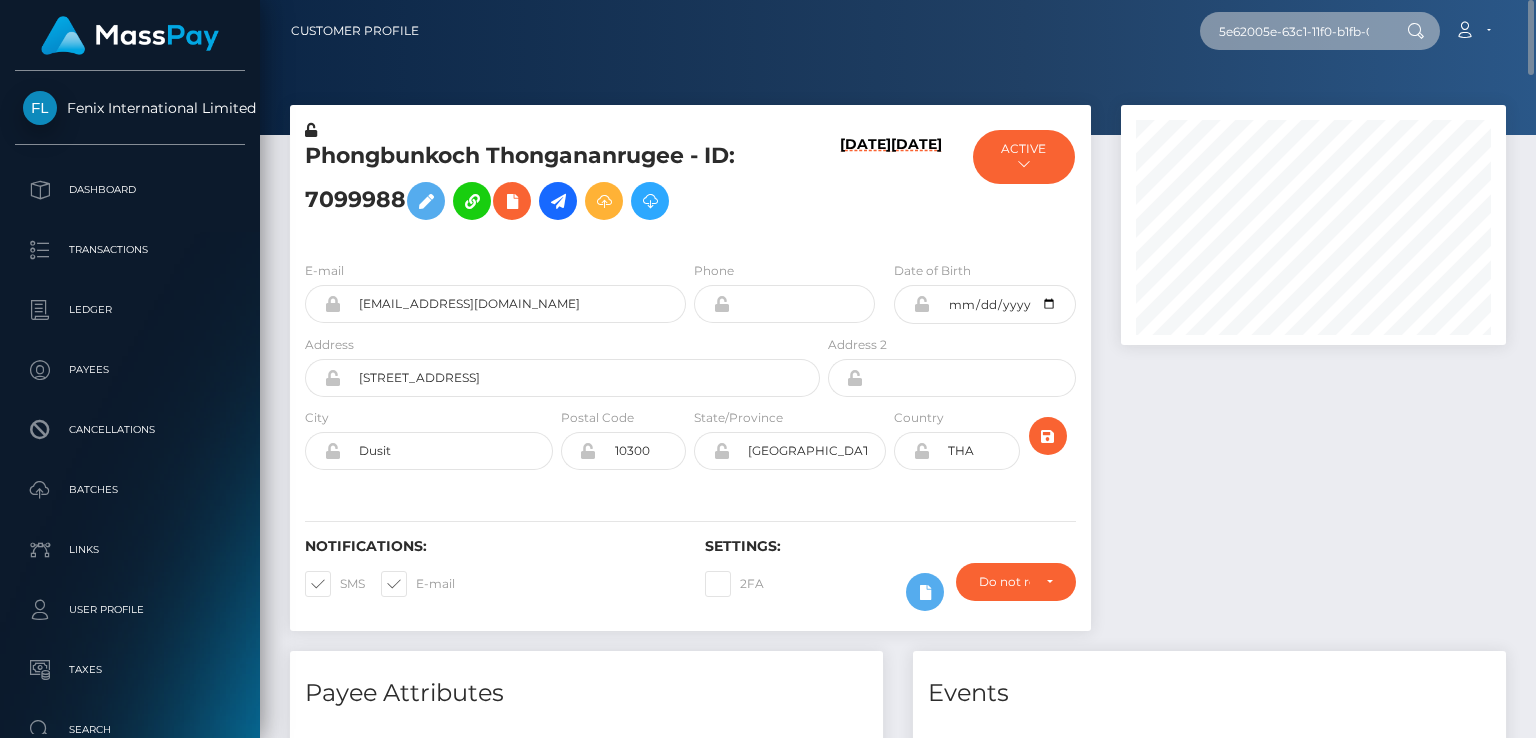 scroll, scrollTop: 0, scrollLeft: 85, axis: horizontal 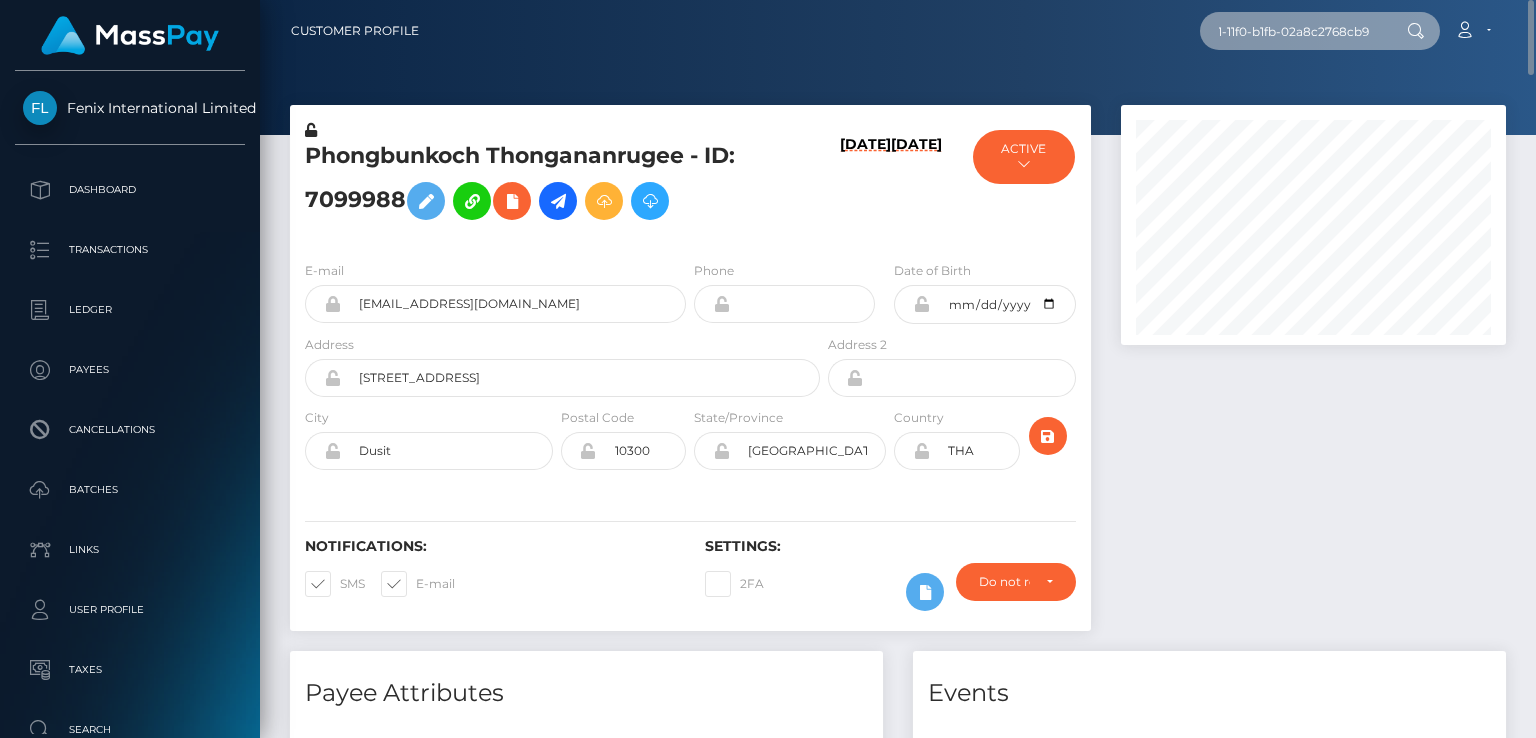 type on "5e62005e-63c1-11f0-b1fb-02a8c2768cb9" 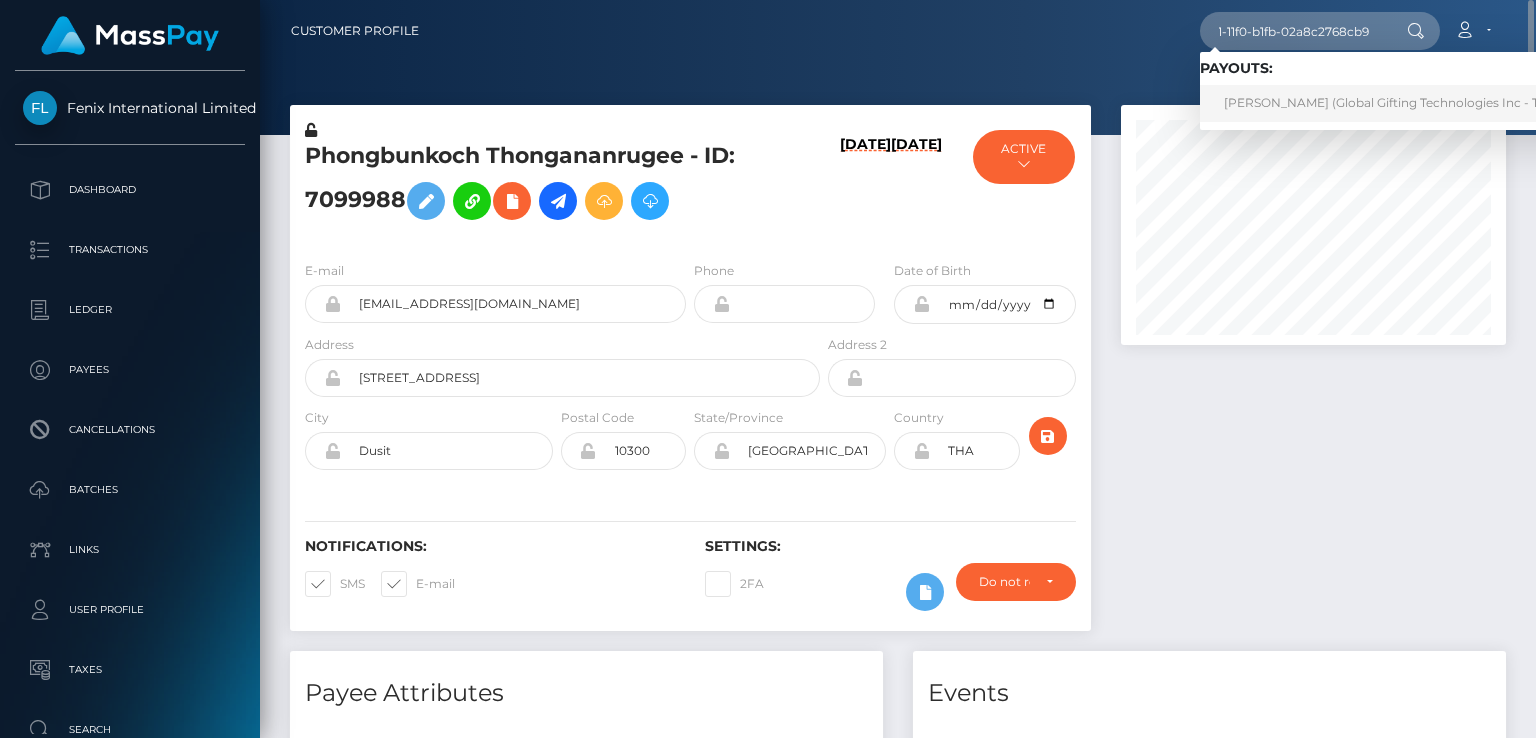 scroll, scrollTop: 0, scrollLeft: 0, axis: both 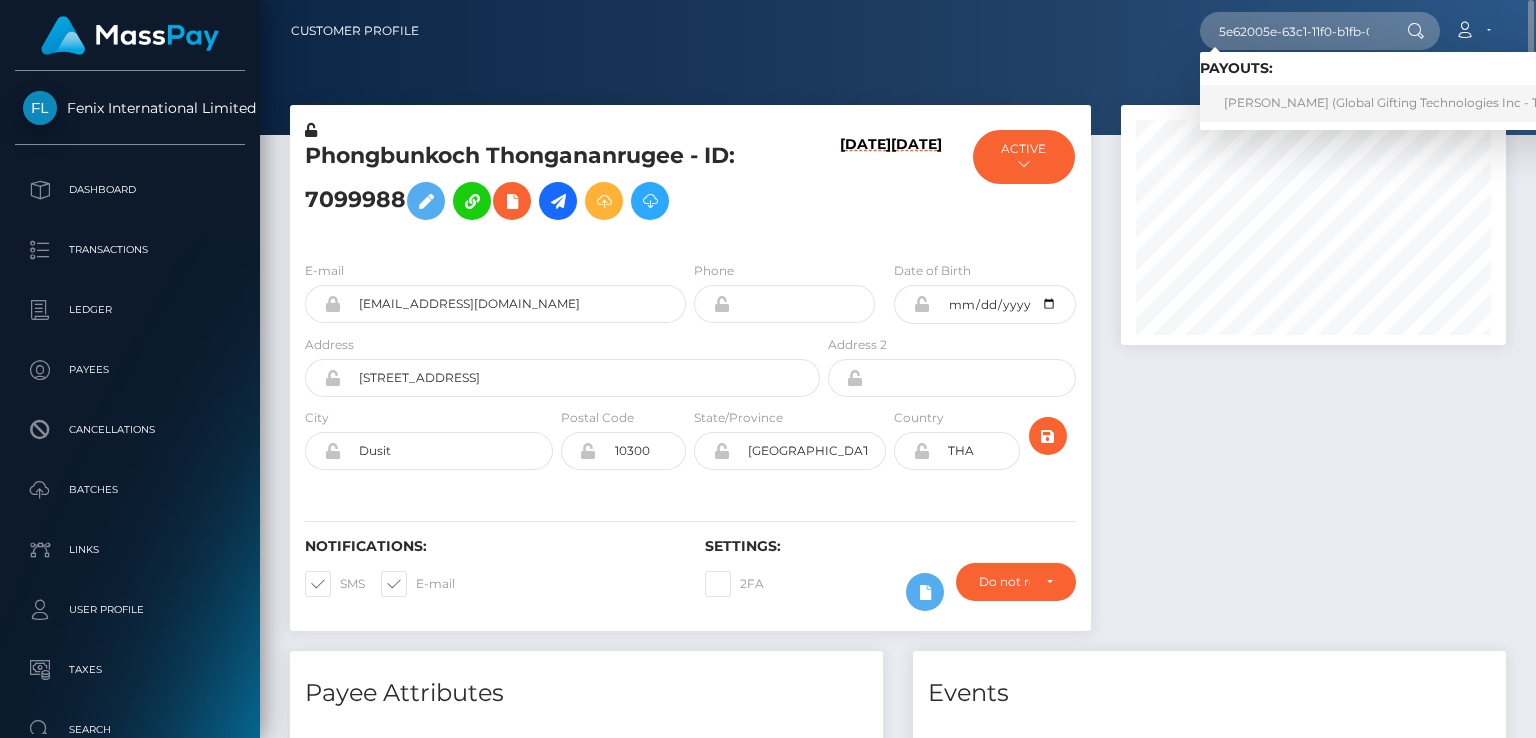 click on "GULNAZ  MADENIYETOVA (Global Gifting Technologies Inc - Throne)" at bounding box center [1401, 103] 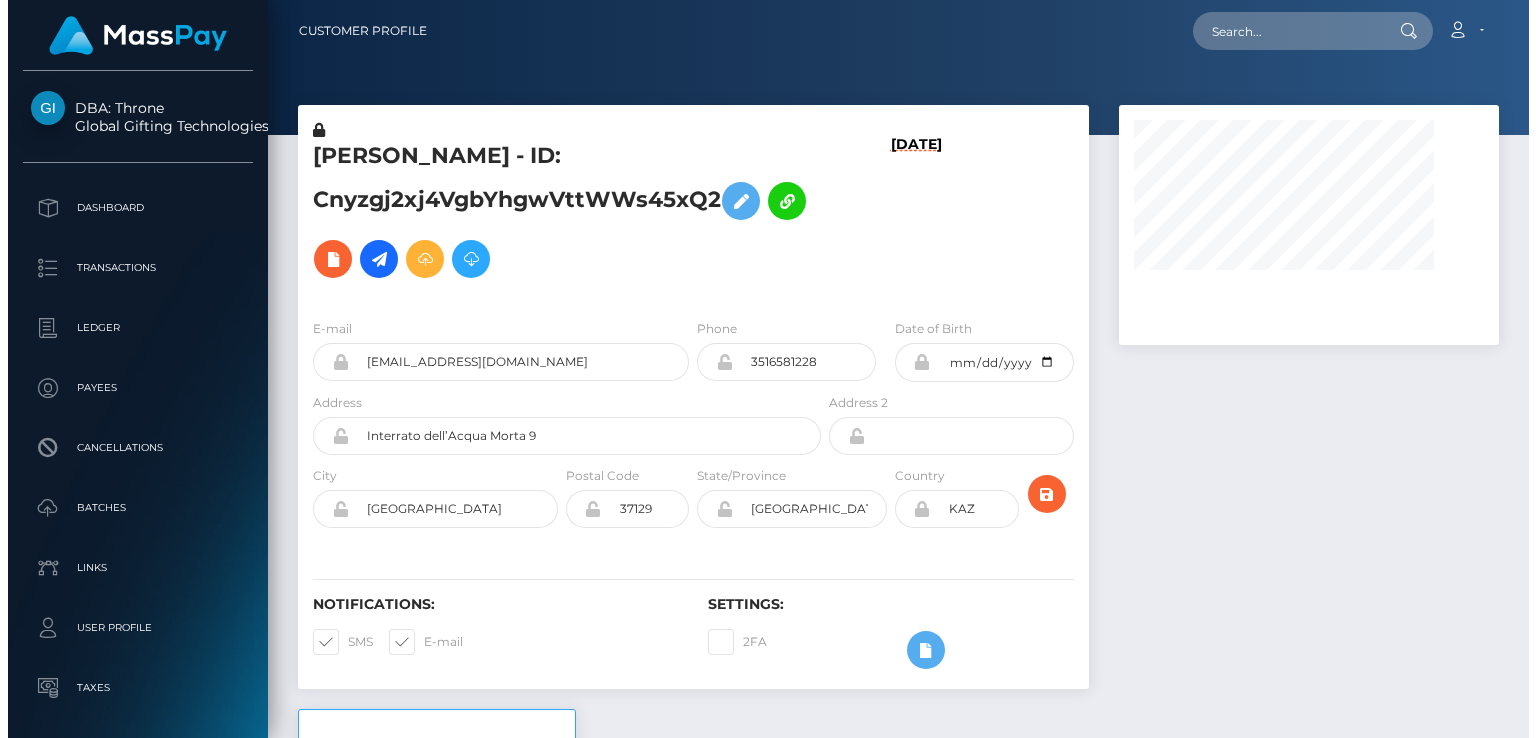 scroll, scrollTop: 0, scrollLeft: 0, axis: both 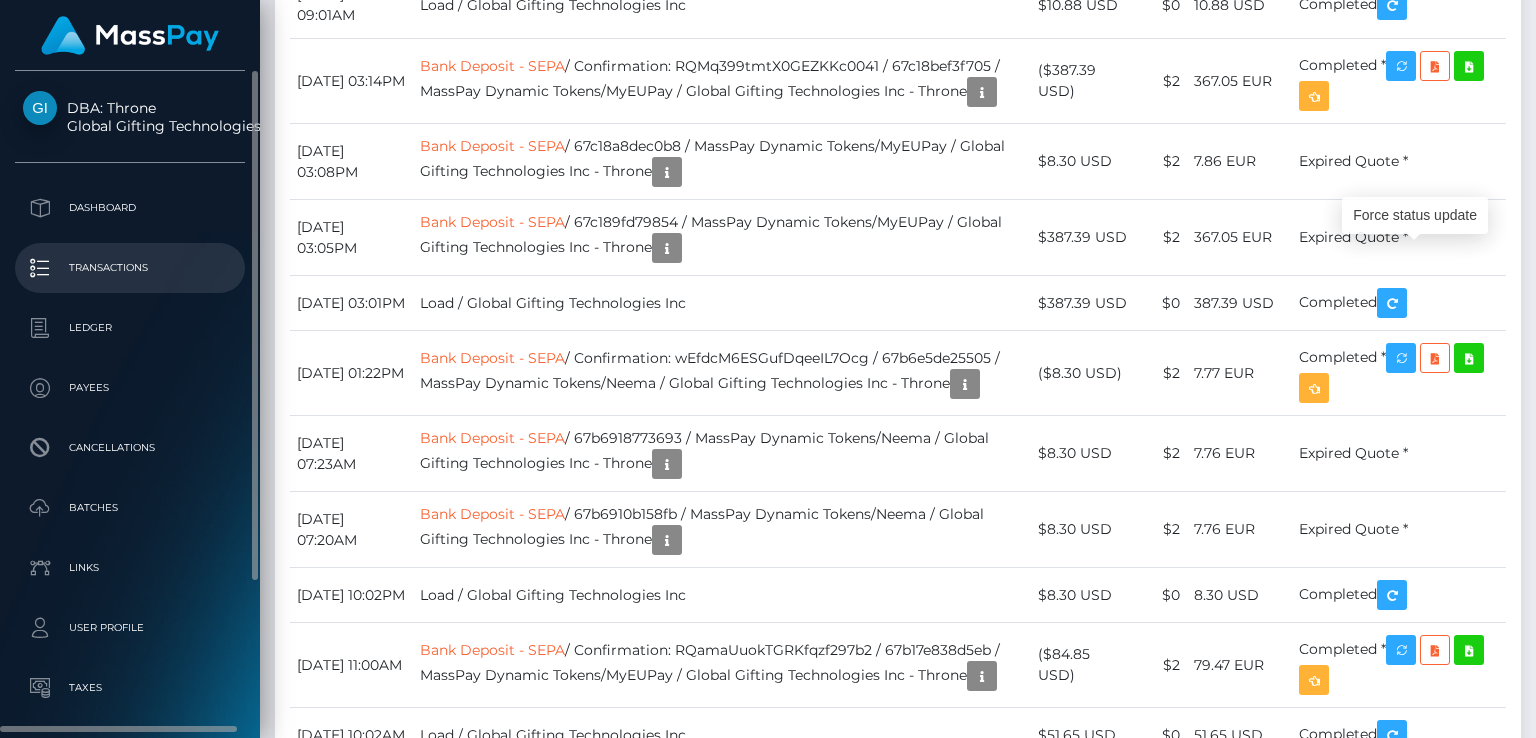 click at bounding box center (1417, -3203) 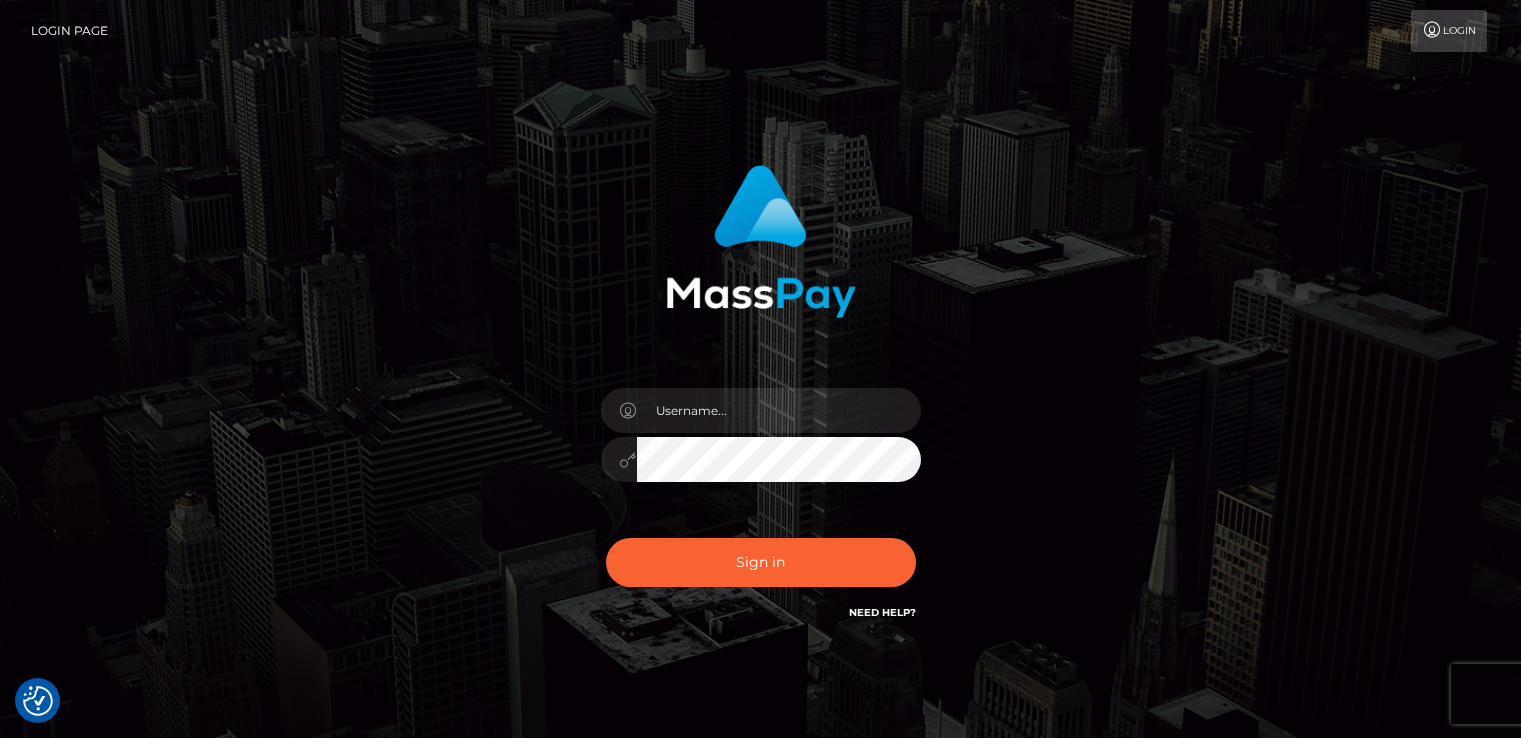 scroll, scrollTop: 0, scrollLeft: 0, axis: both 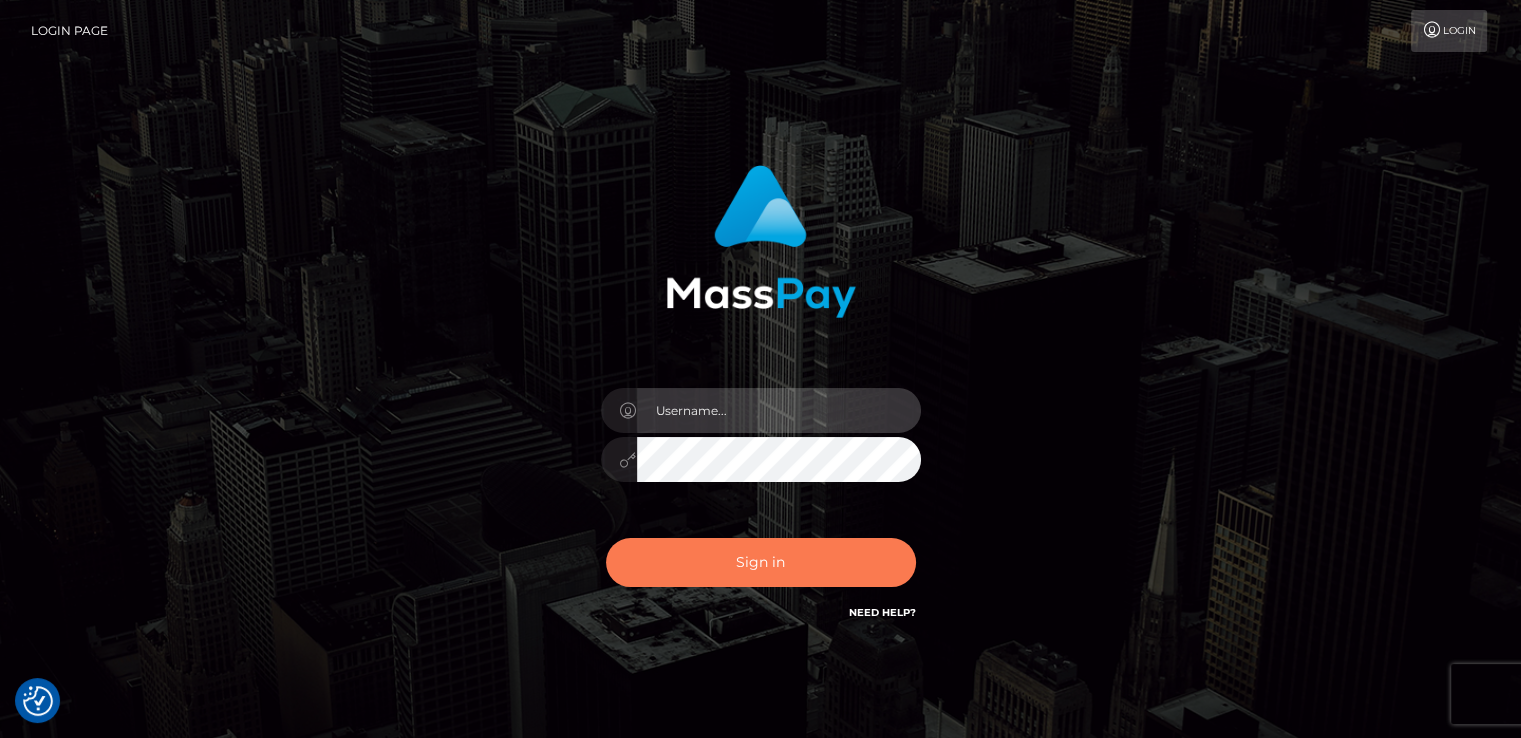 type on "catalinad" 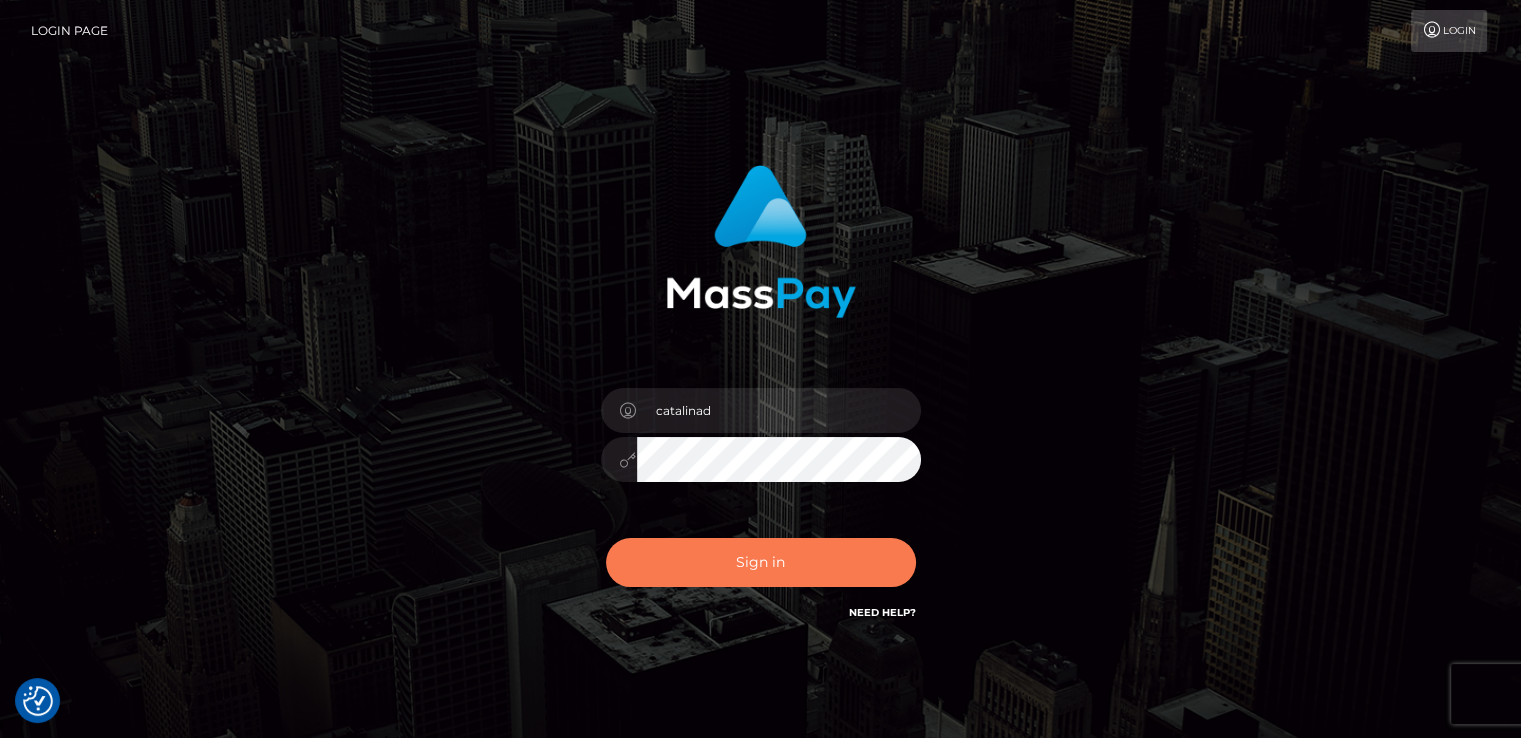 click on "Sign in" at bounding box center (761, 562) 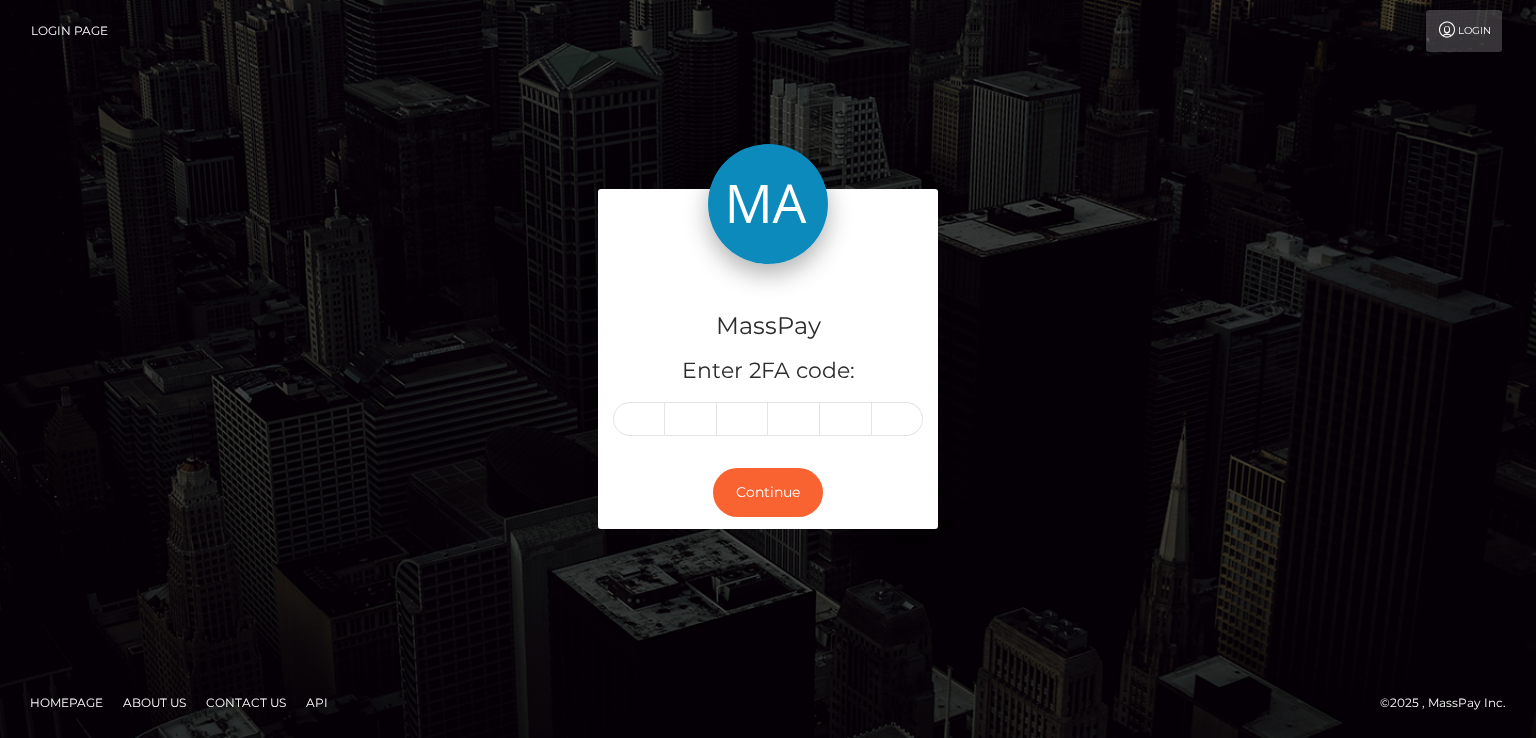 scroll, scrollTop: 0, scrollLeft: 0, axis: both 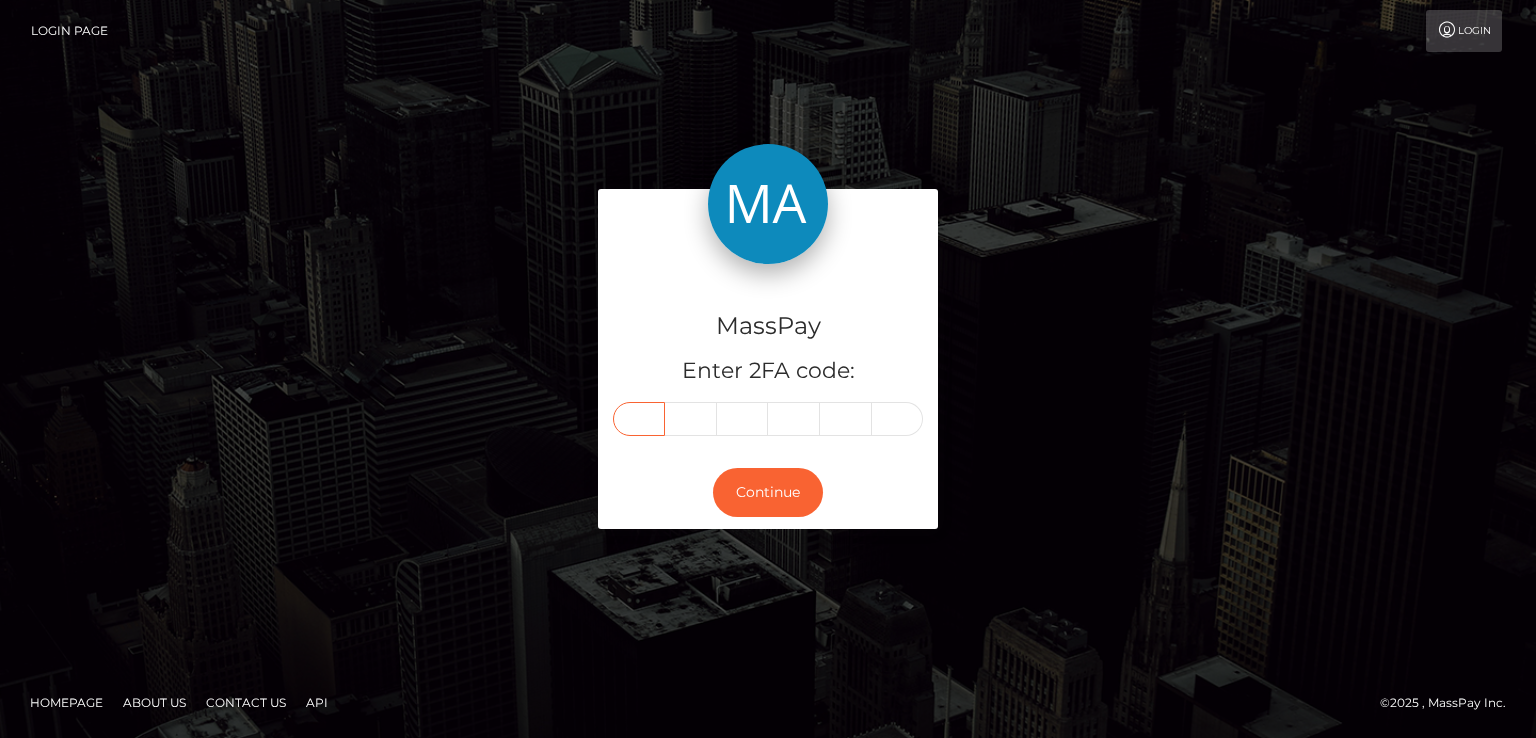 click at bounding box center (639, 419) 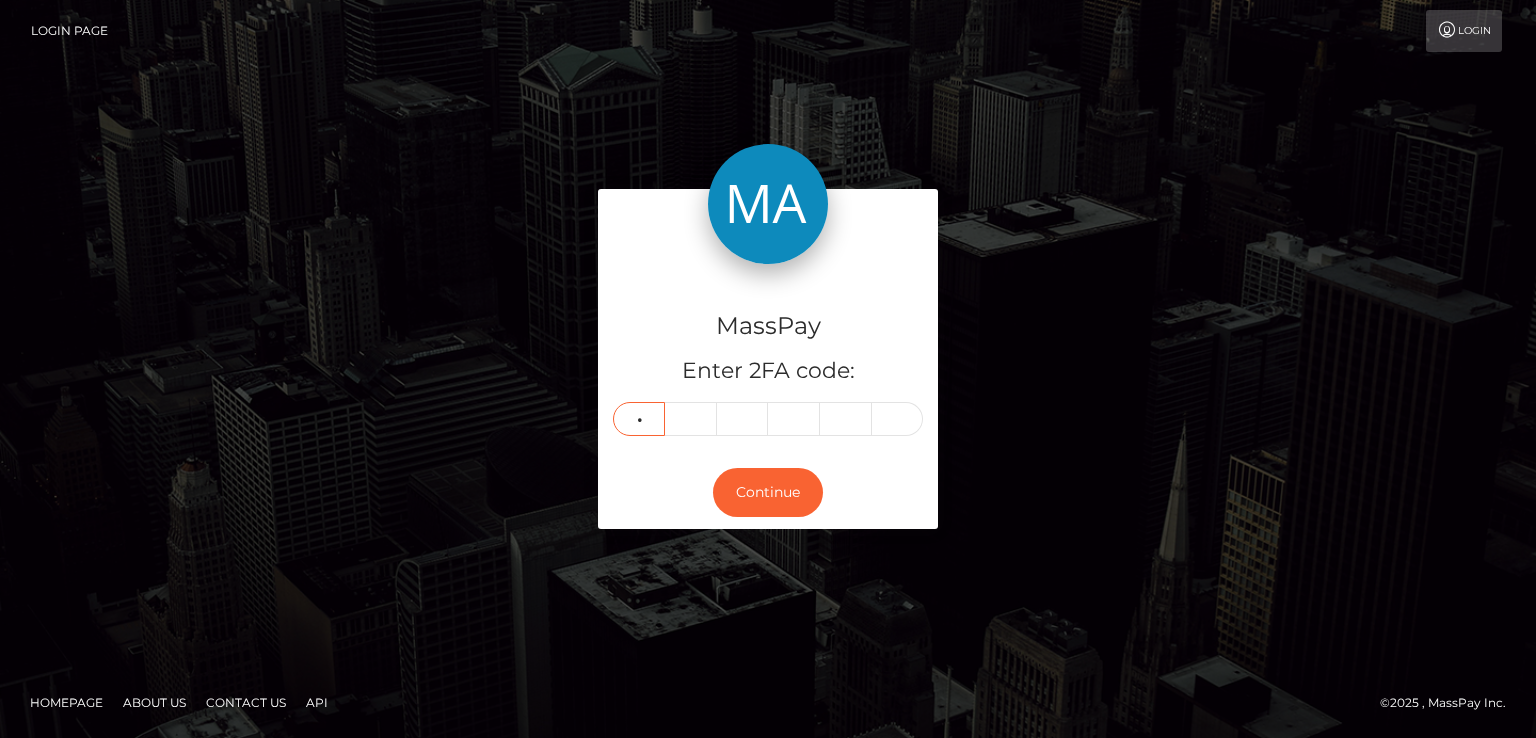 type on "1" 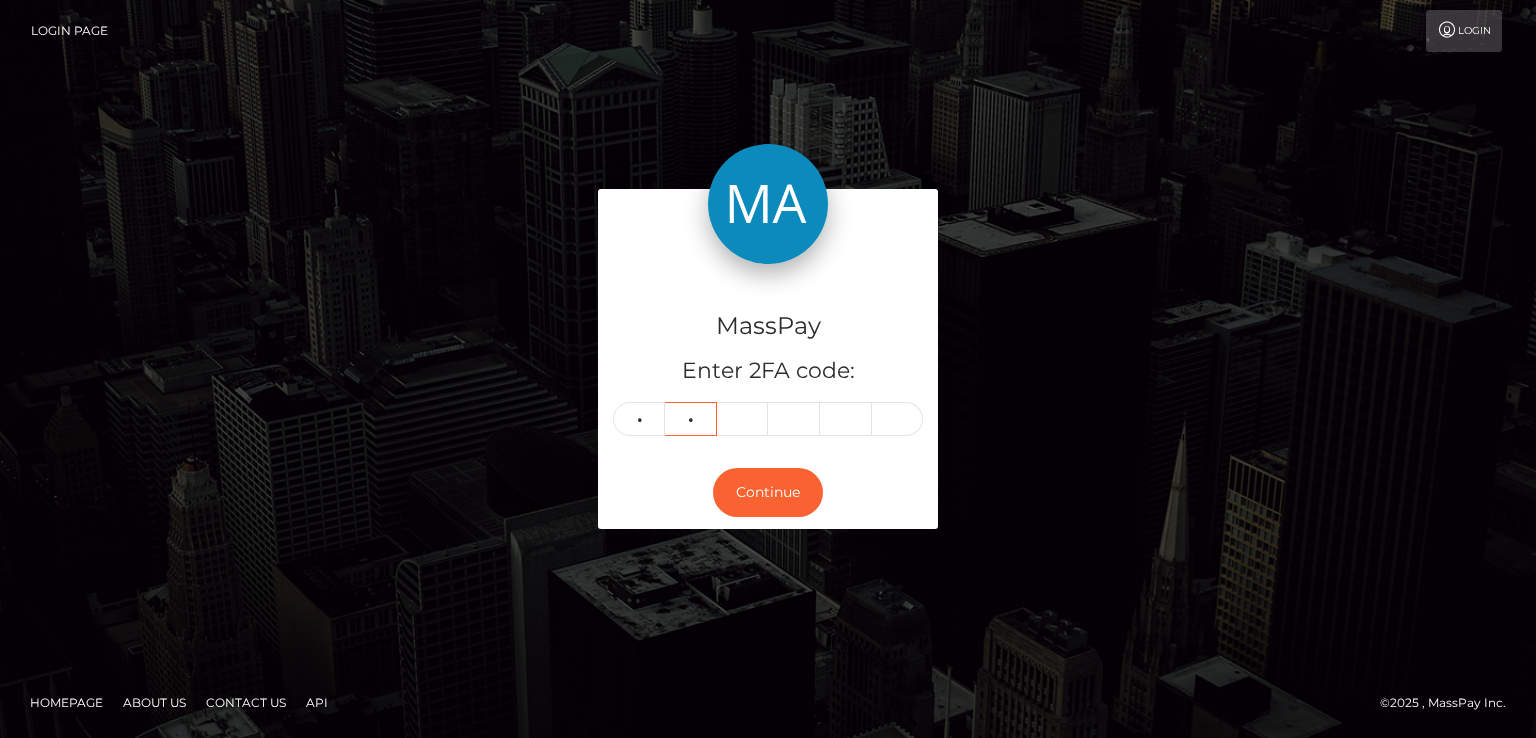 type on "9" 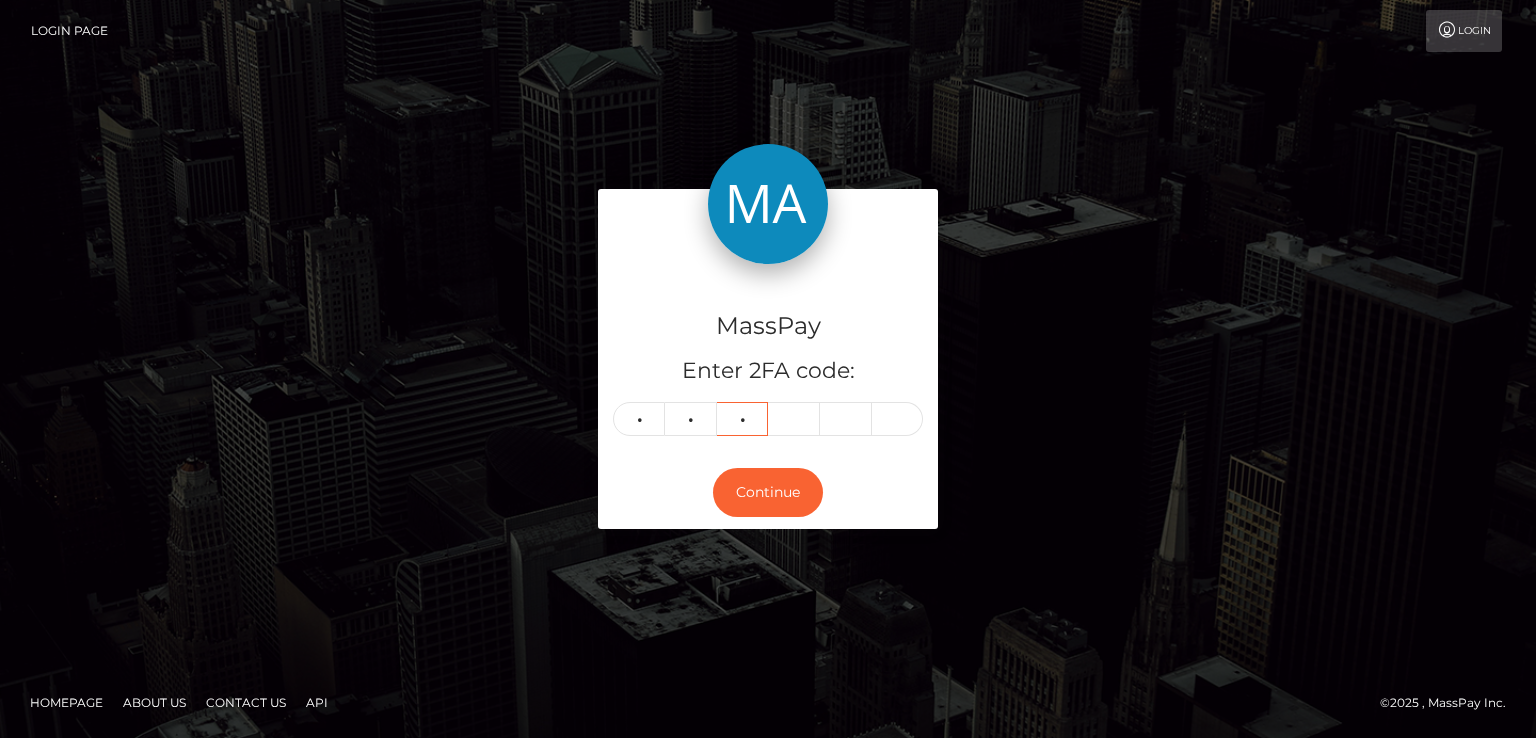 type on "3" 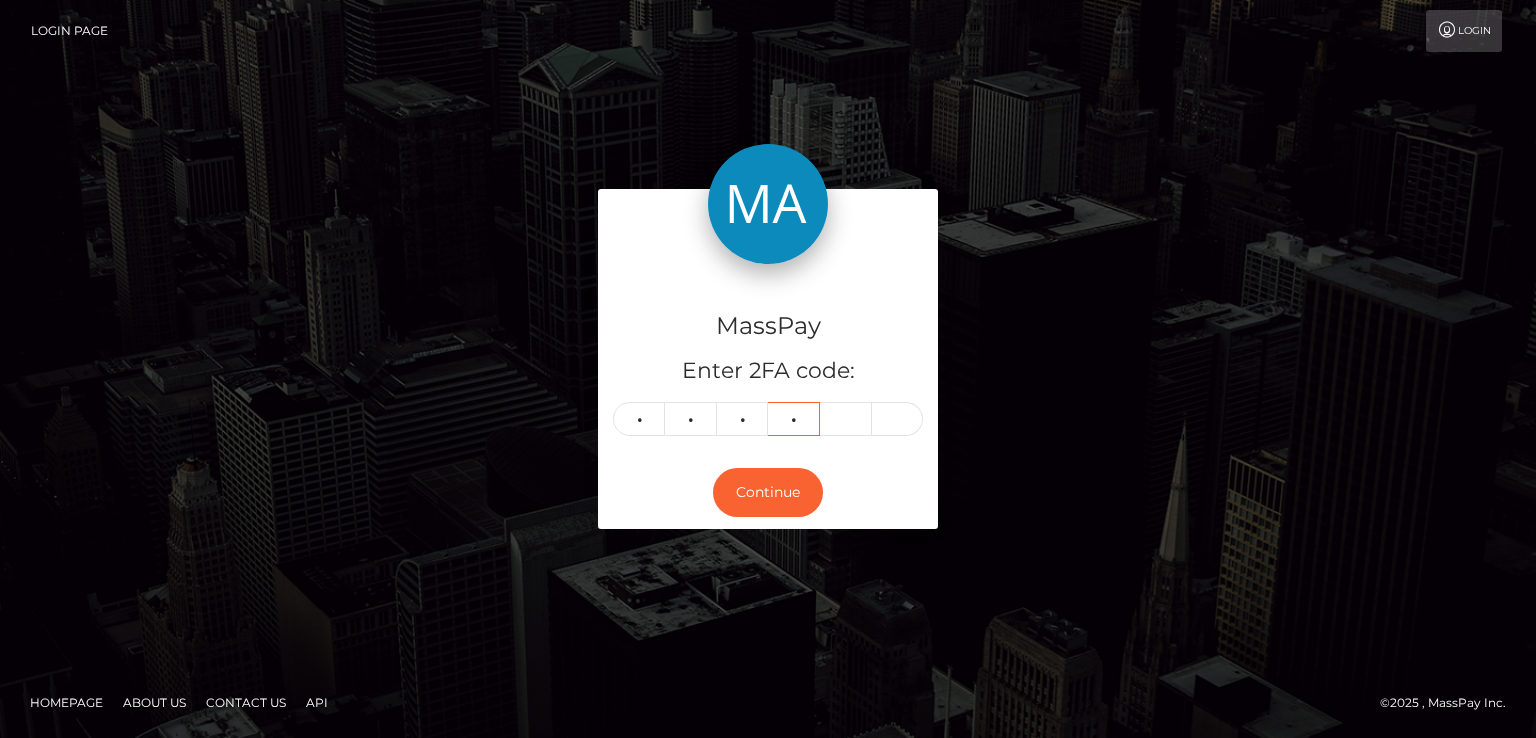 type on "7" 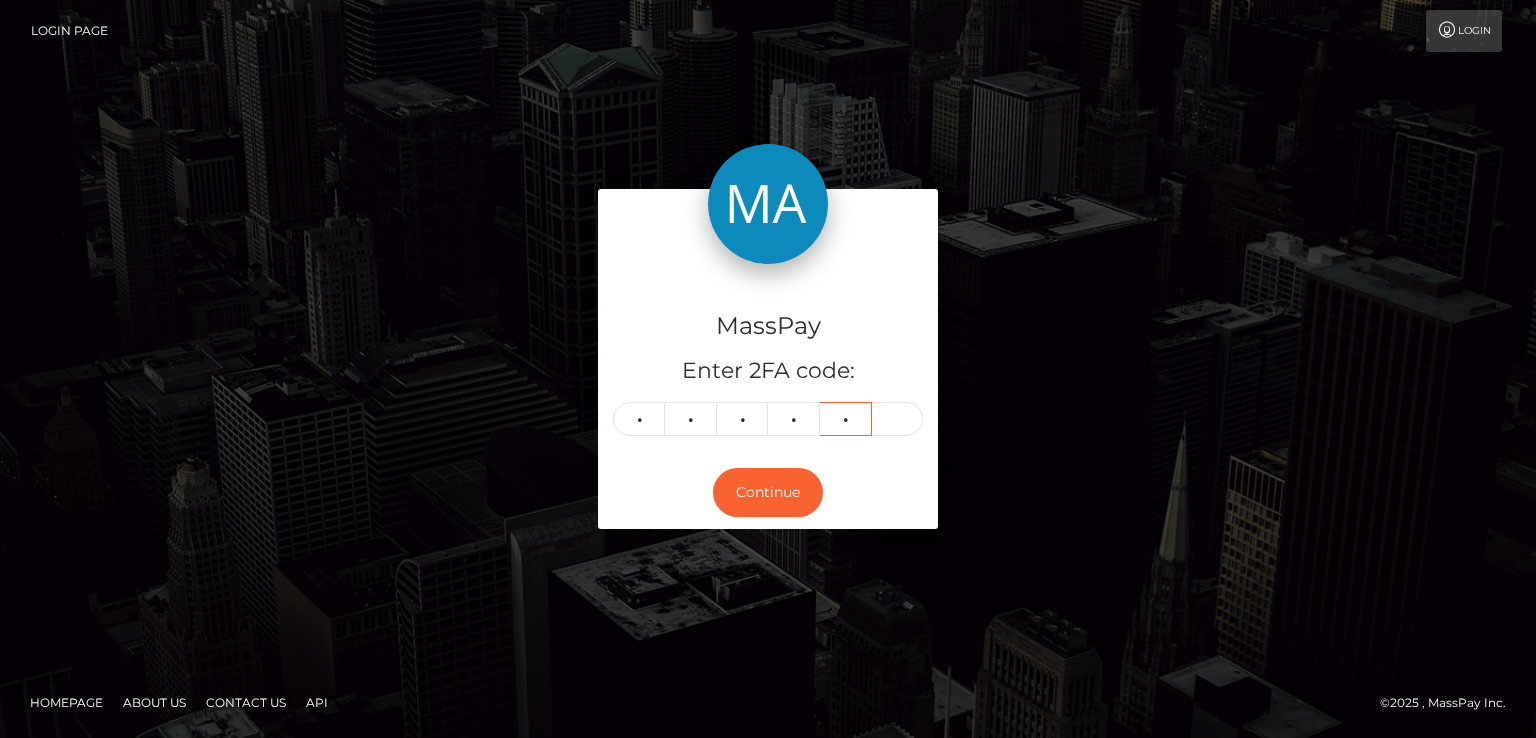 type on "8" 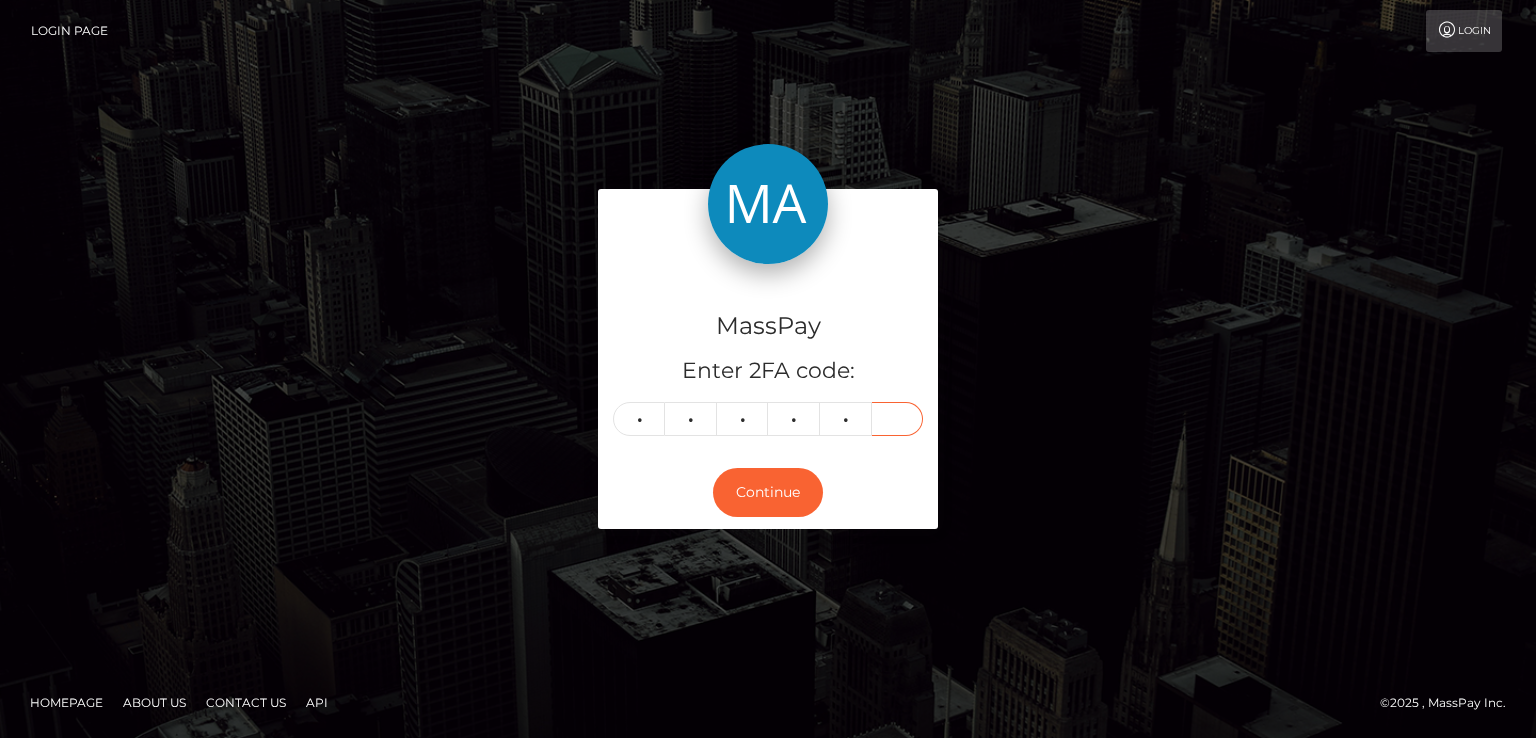 type on "3" 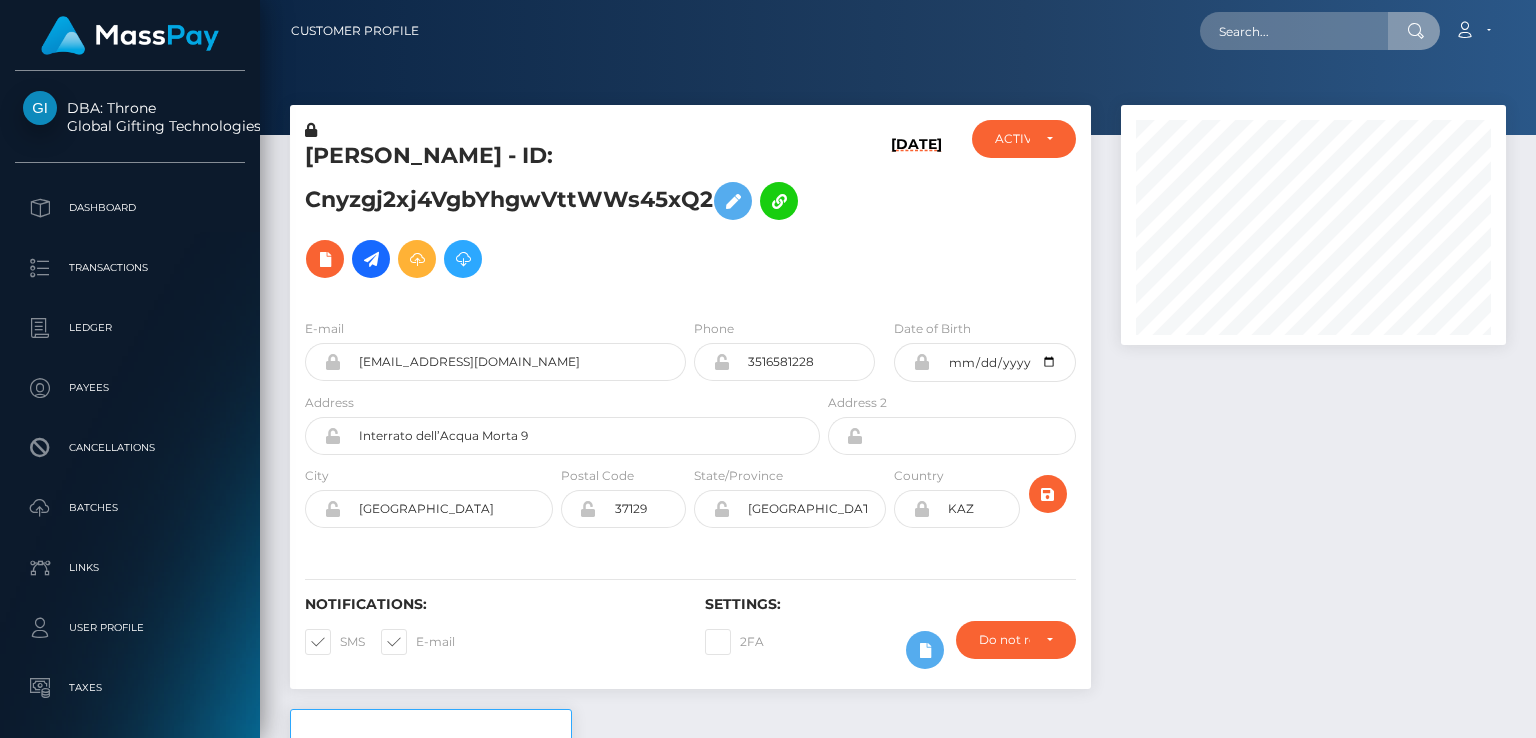 scroll, scrollTop: 0, scrollLeft: 0, axis: both 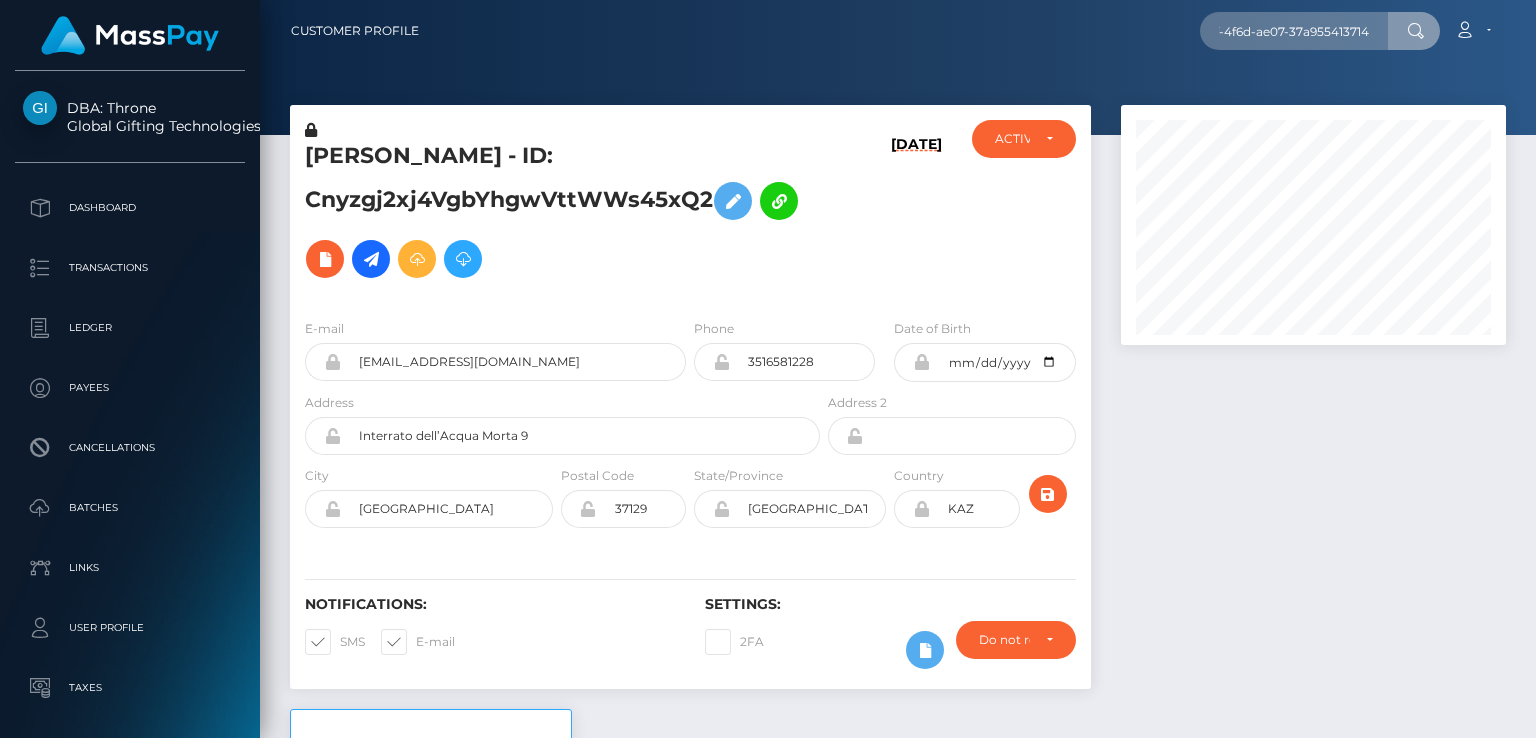 type on "2940c77e-5f6f-4f6d-ae07-37a955413714" 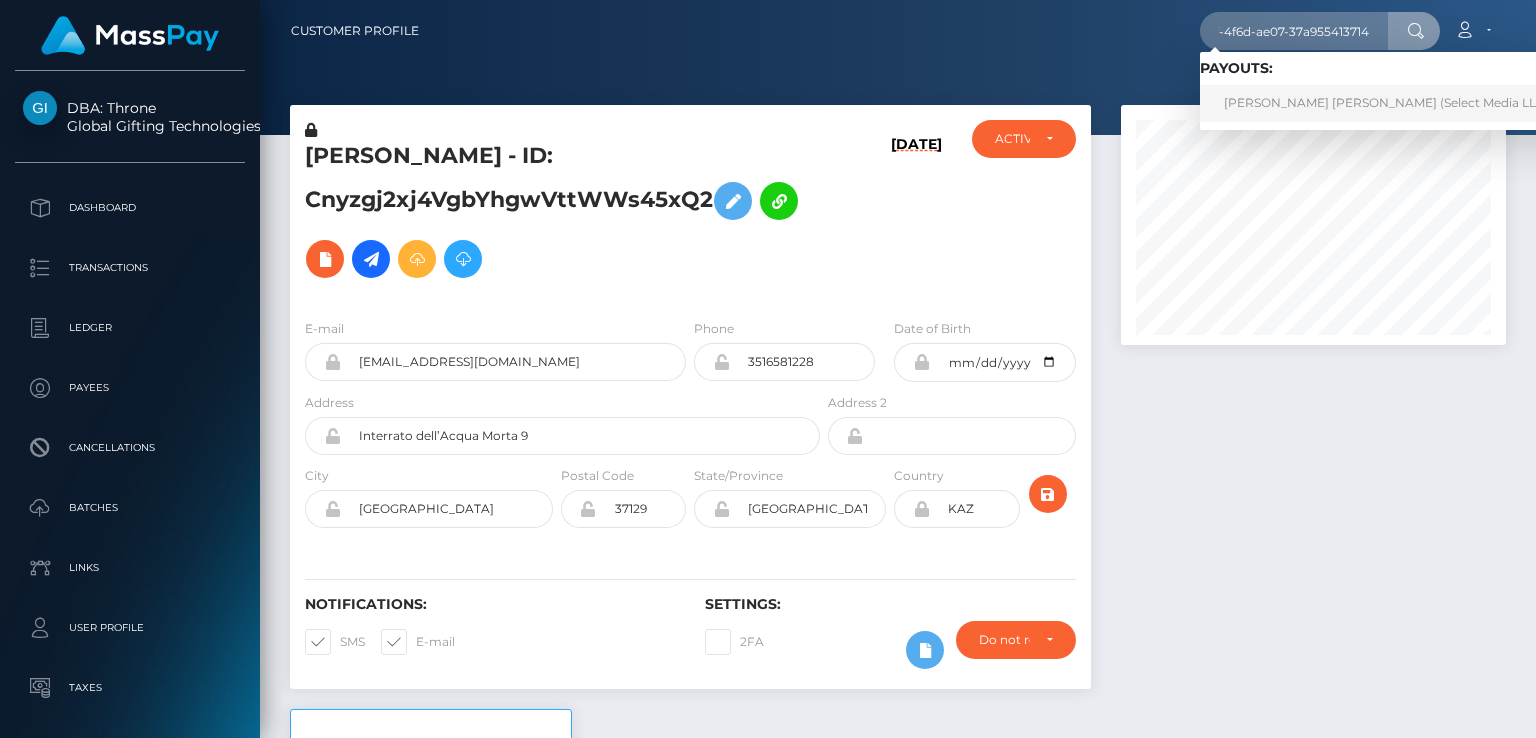 scroll, scrollTop: 0, scrollLeft: 0, axis: both 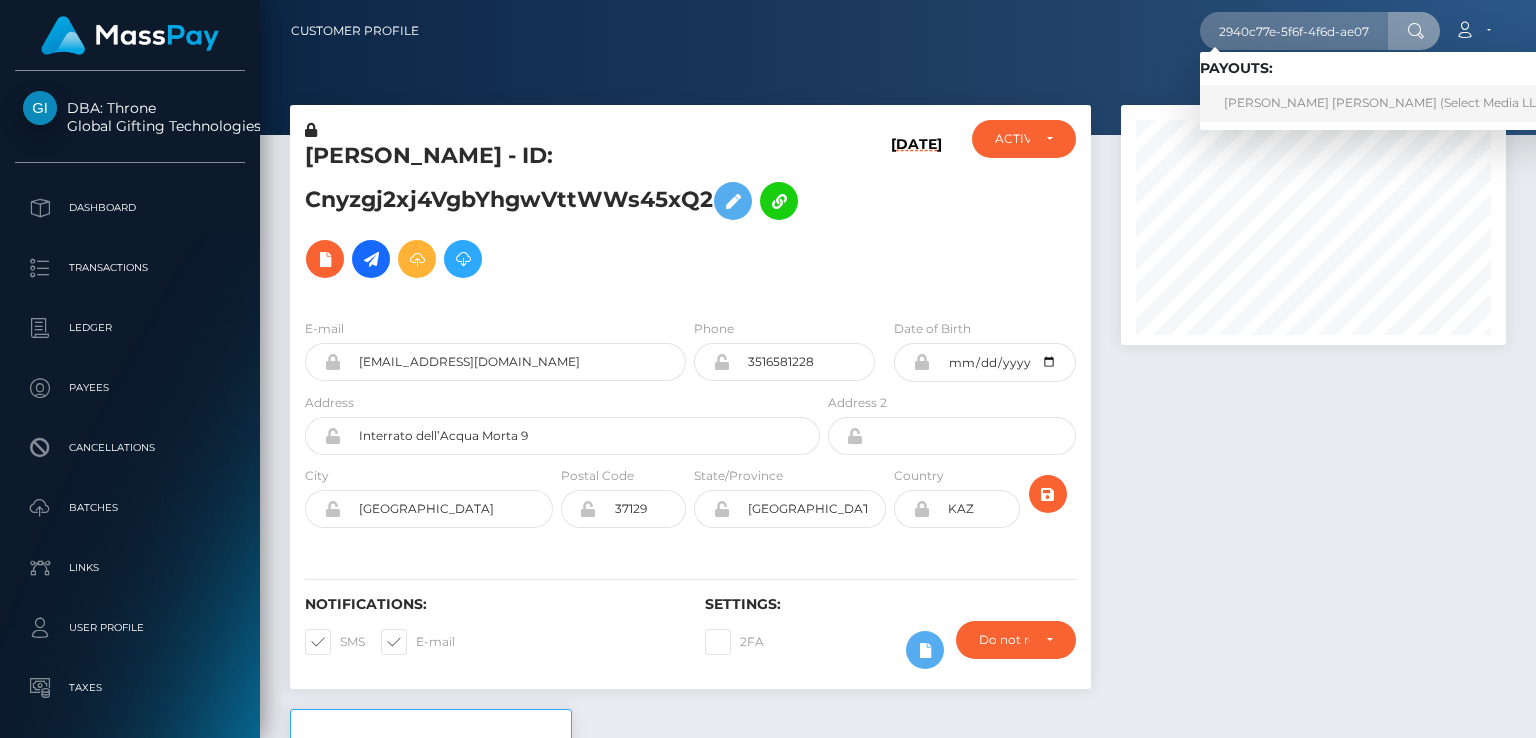 click on "Alice ISOBEL MARJATTA  Topp (Select Media LLC - )" at bounding box center (1392, 103) 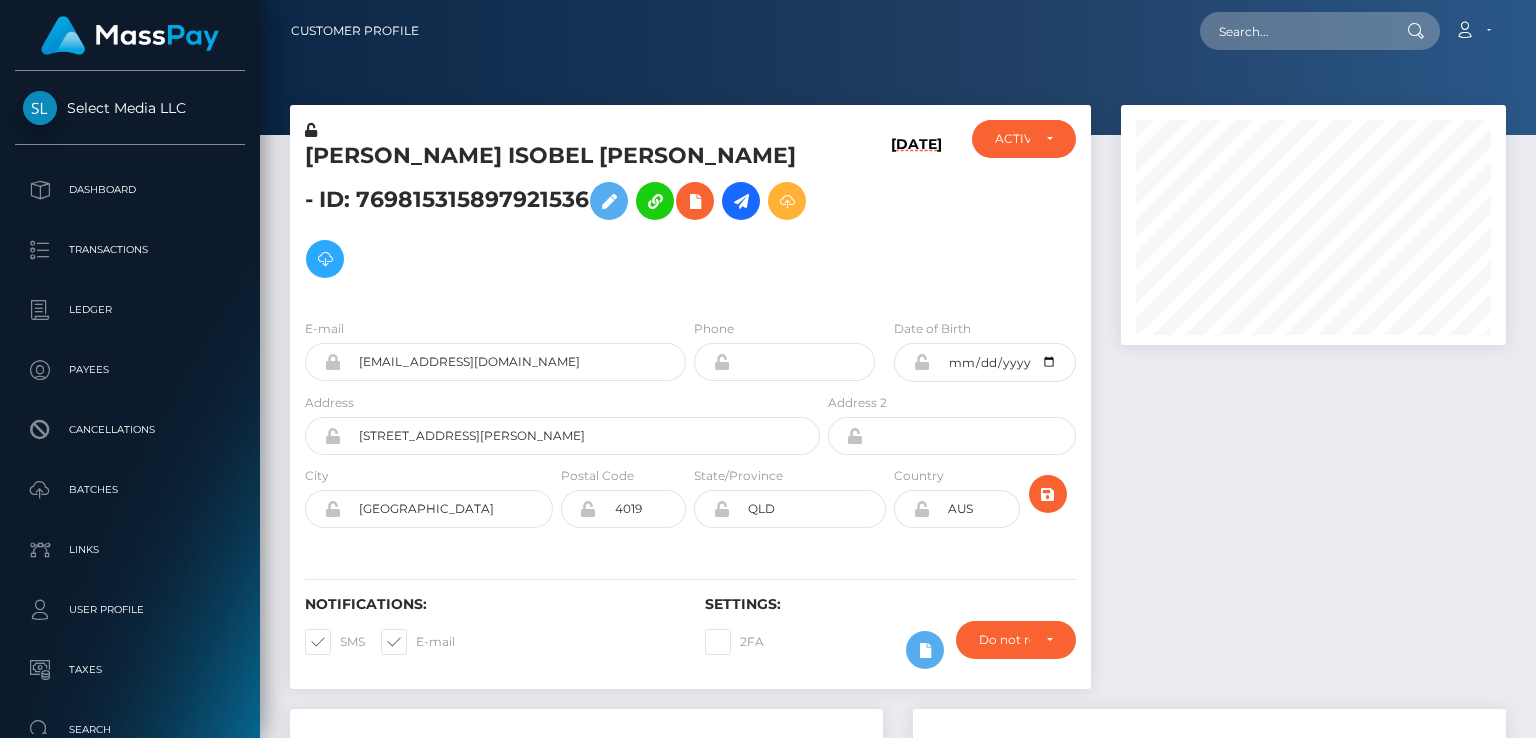 scroll, scrollTop: 0, scrollLeft: 0, axis: both 